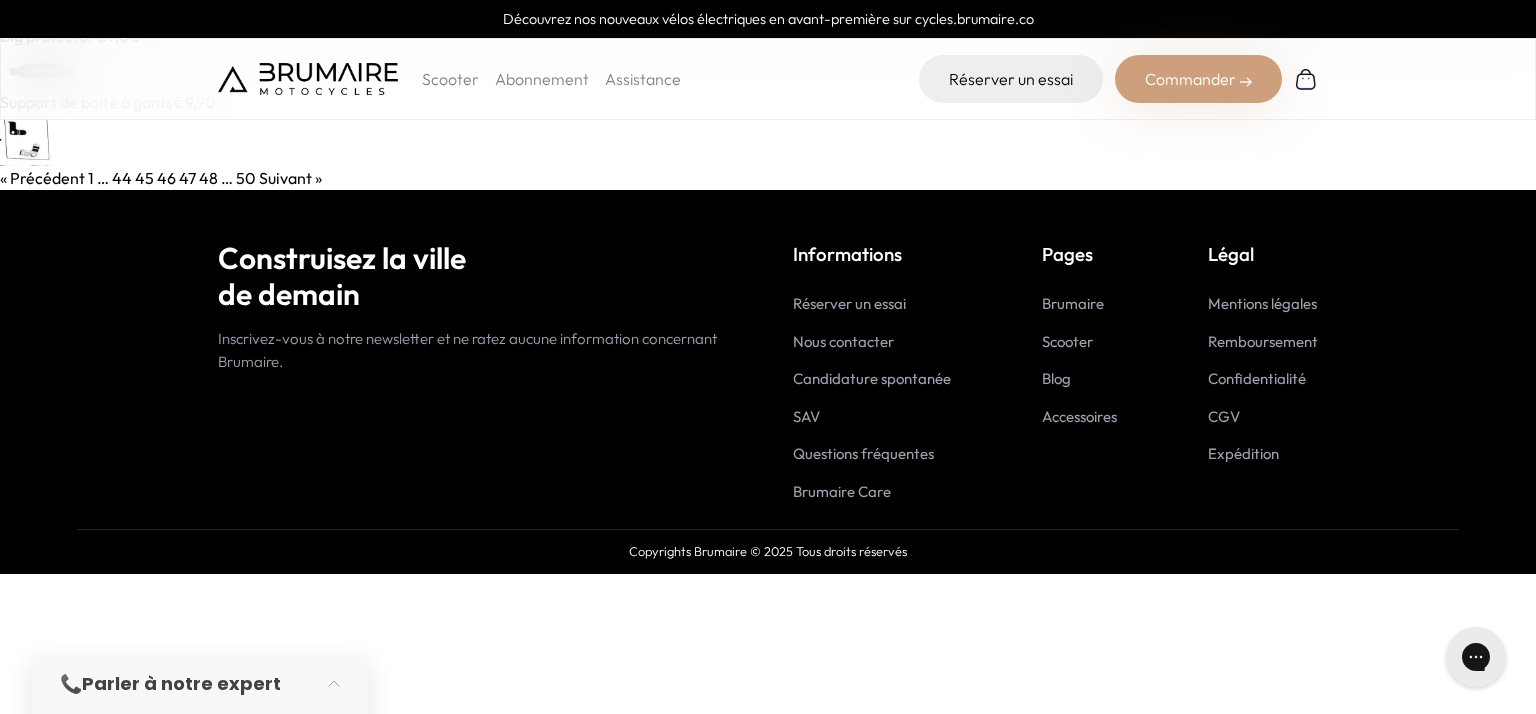 scroll, scrollTop: 0, scrollLeft: 0, axis: both 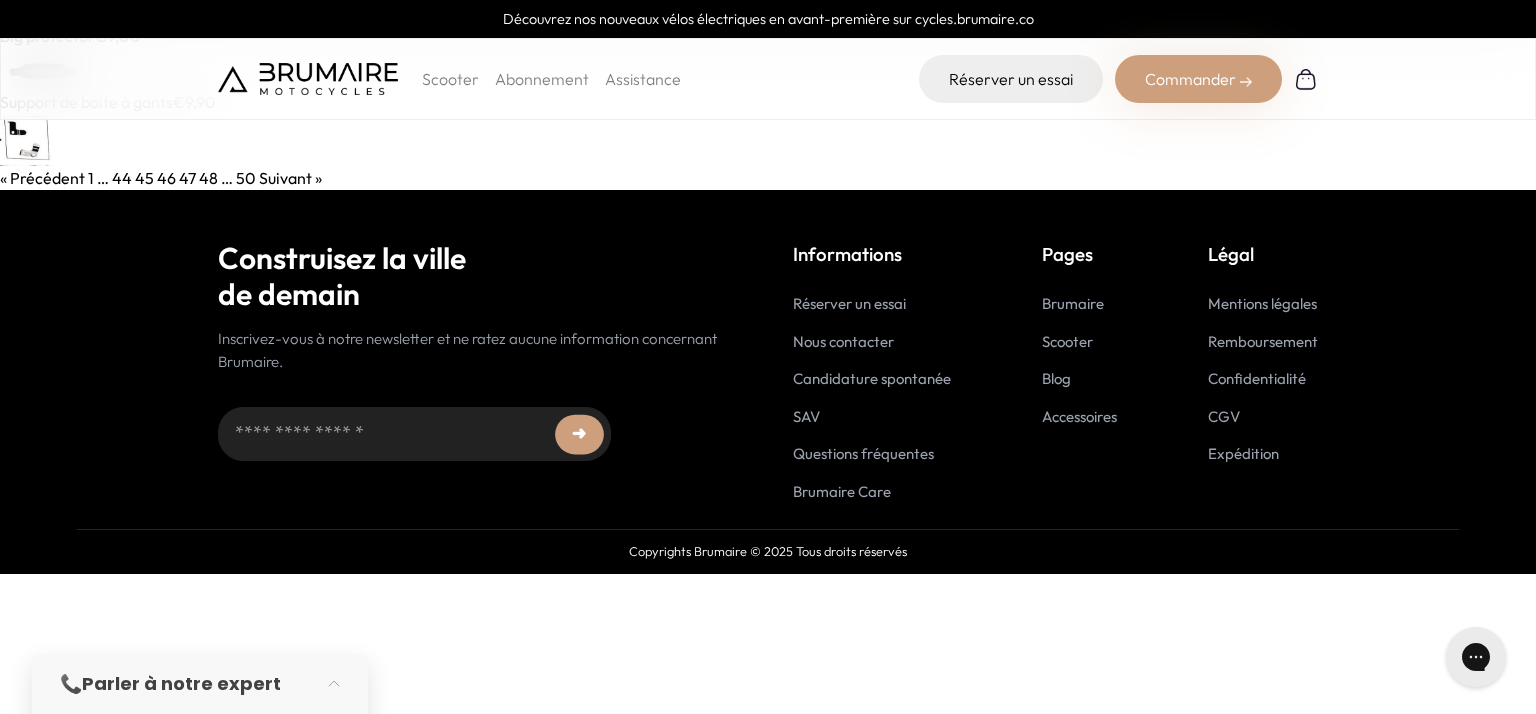 click at bounding box center [768, 140] 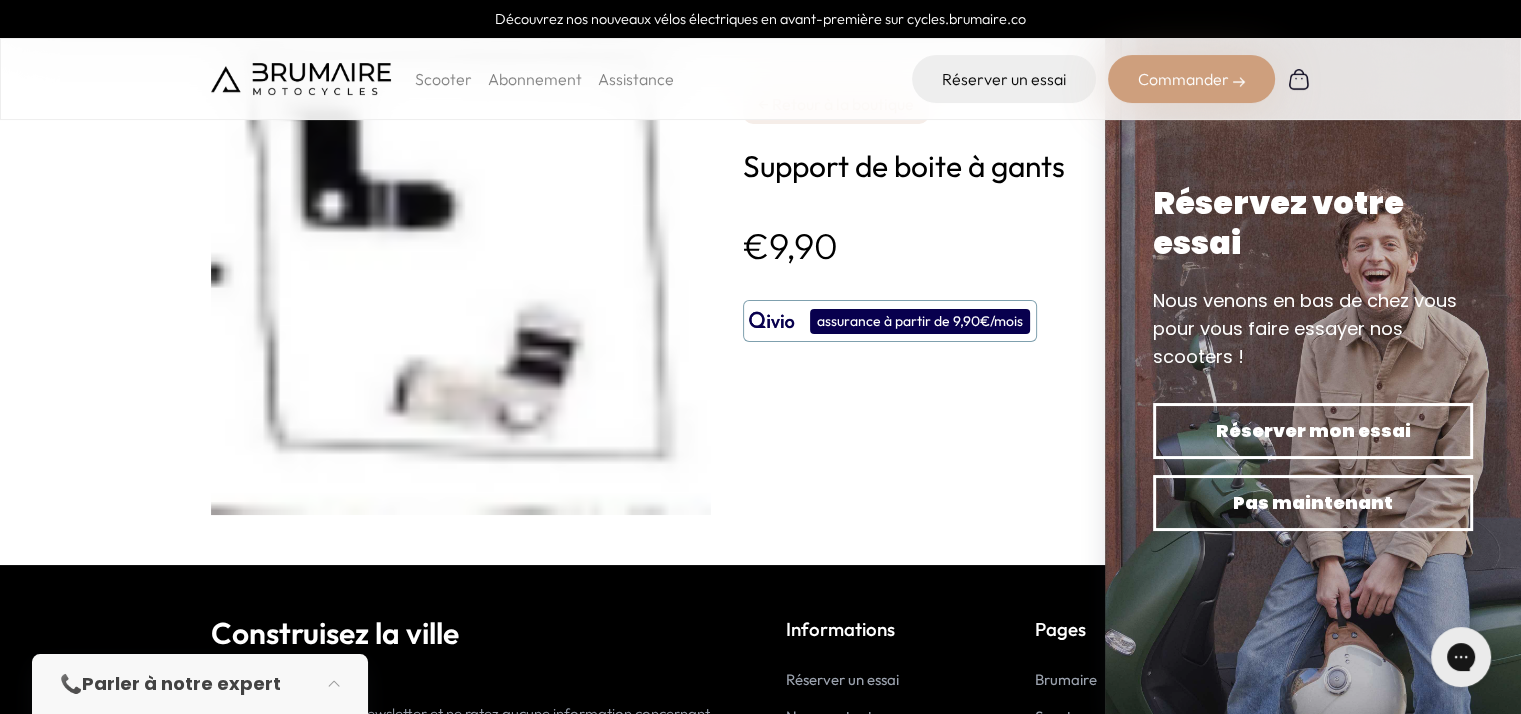 scroll, scrollTop: 0, scrollLeft: 0, axis: both 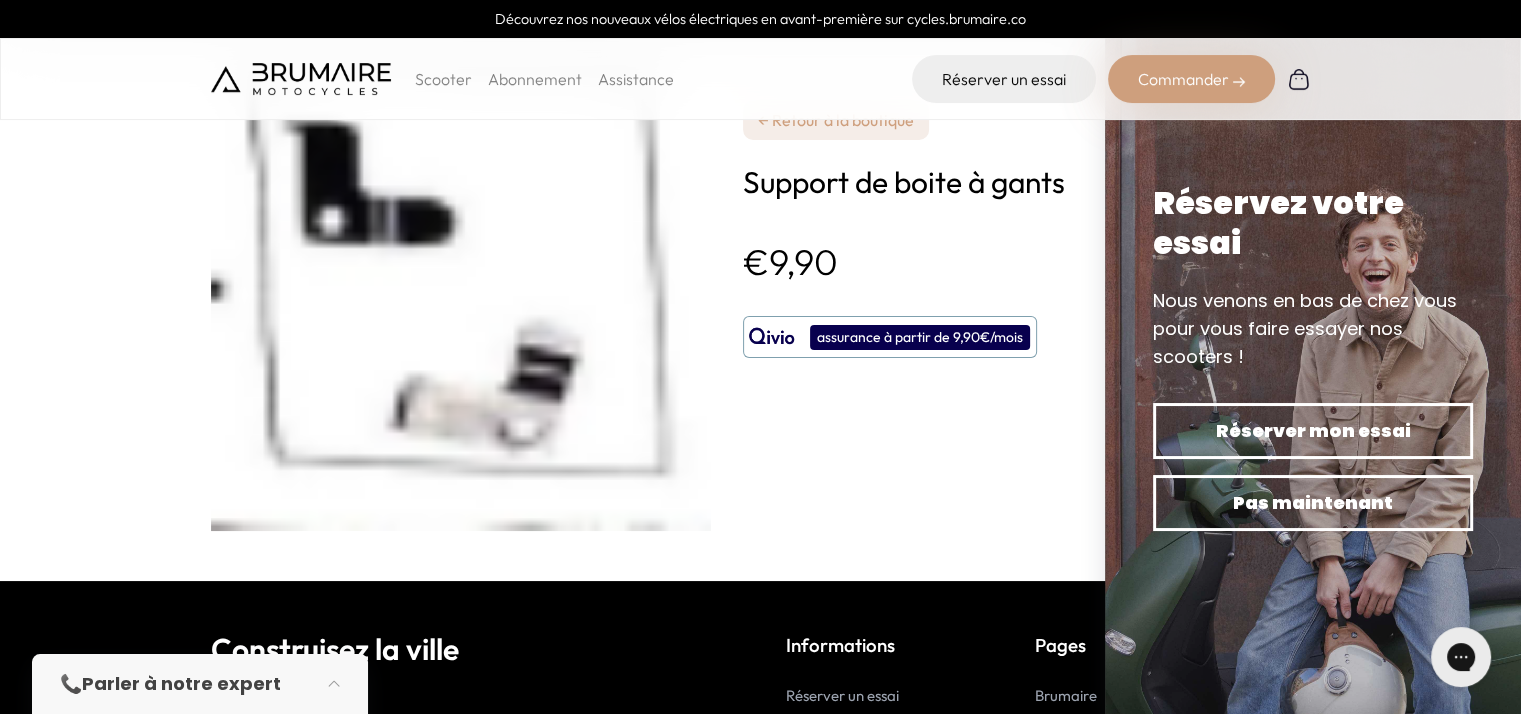 click on "**********" at bounding box center [1018, 290] 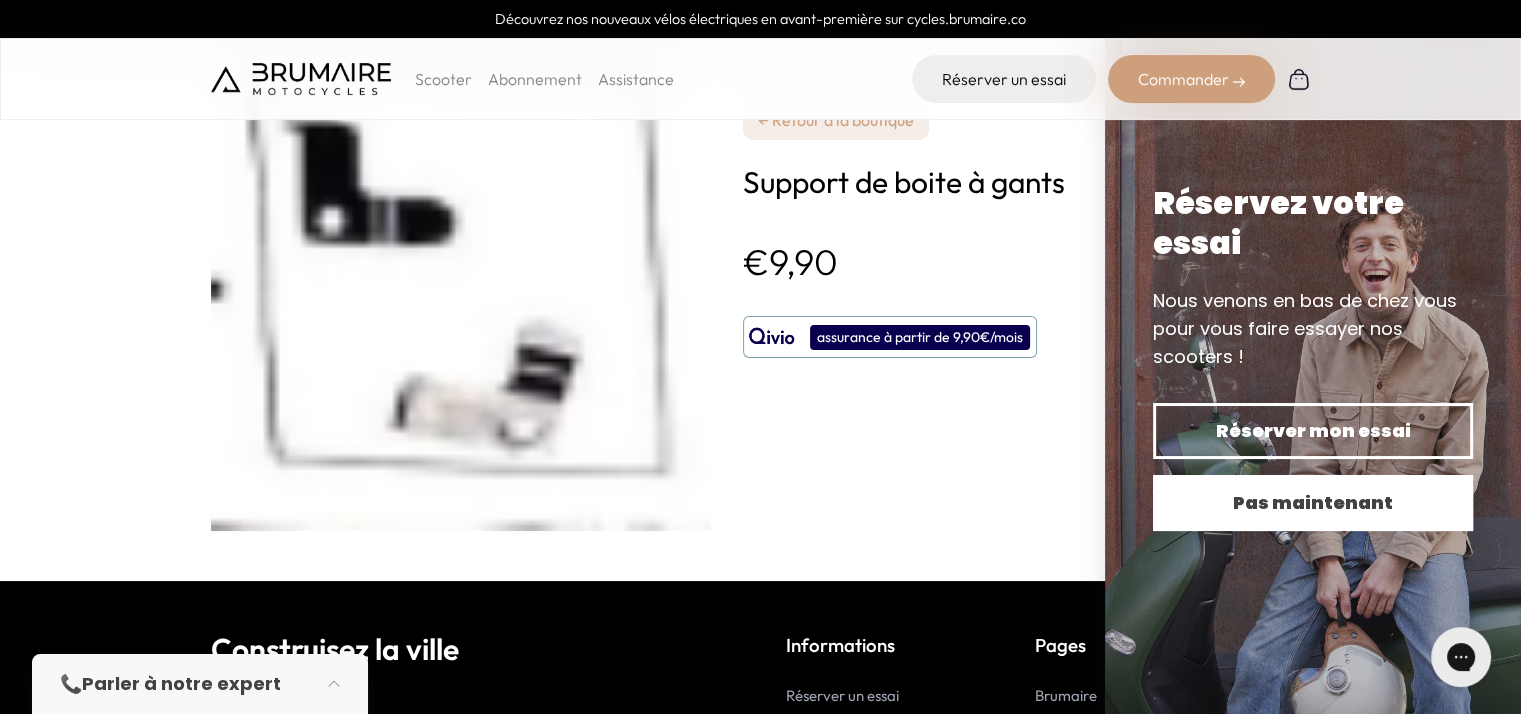 click on "Pas maintenant" at bounding box center (1313, 503) 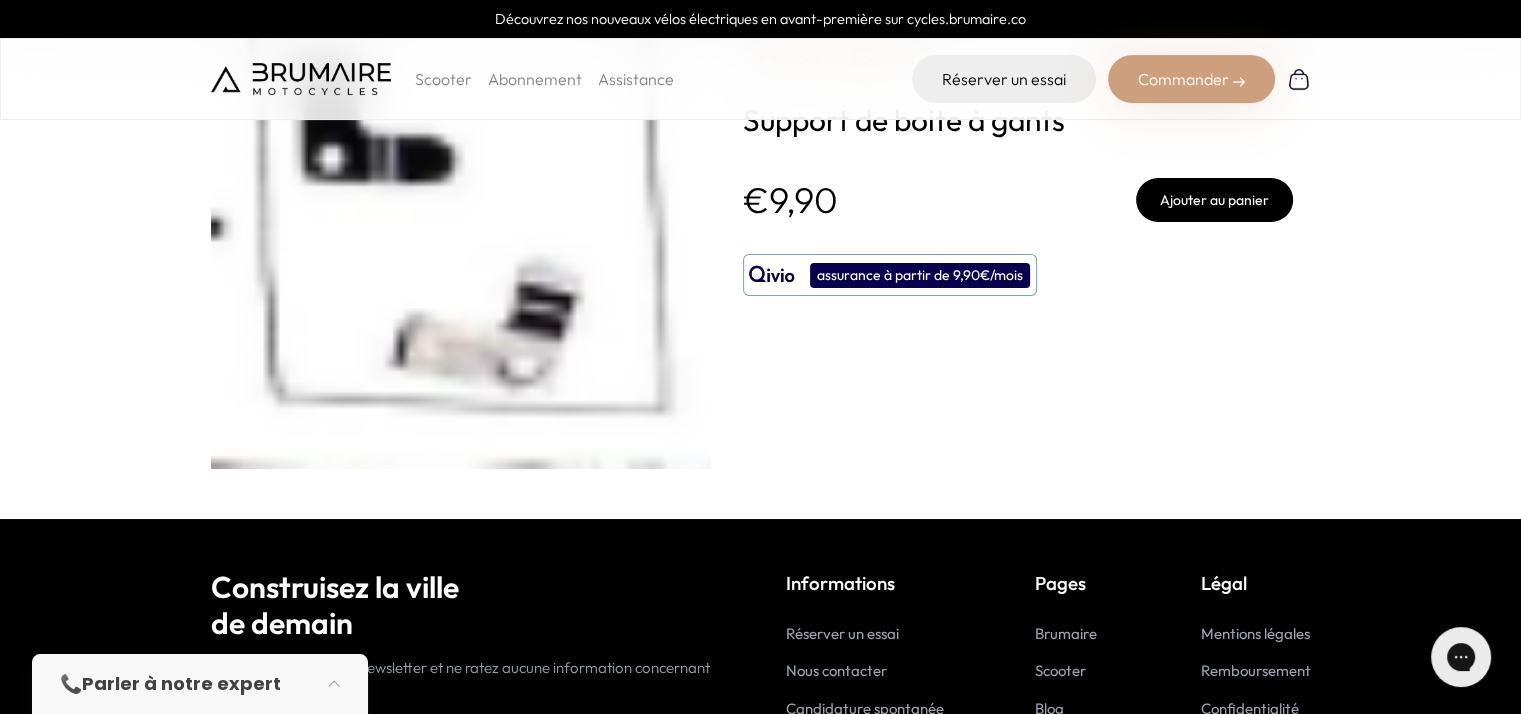 scroll, scrollTop: 0, scrollLeft: 0, axis: both 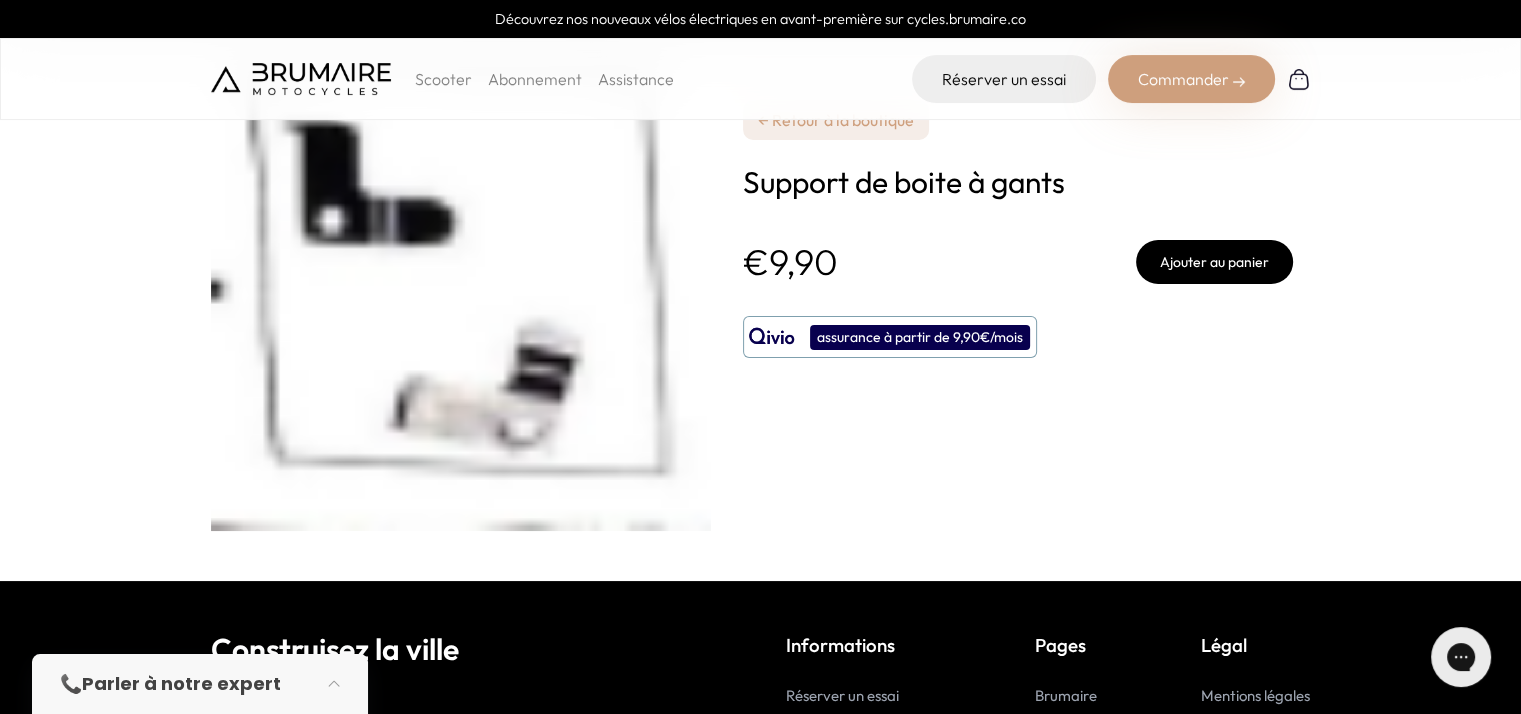 click on "← Retour à la boutique" at bounding box center [836, 120] 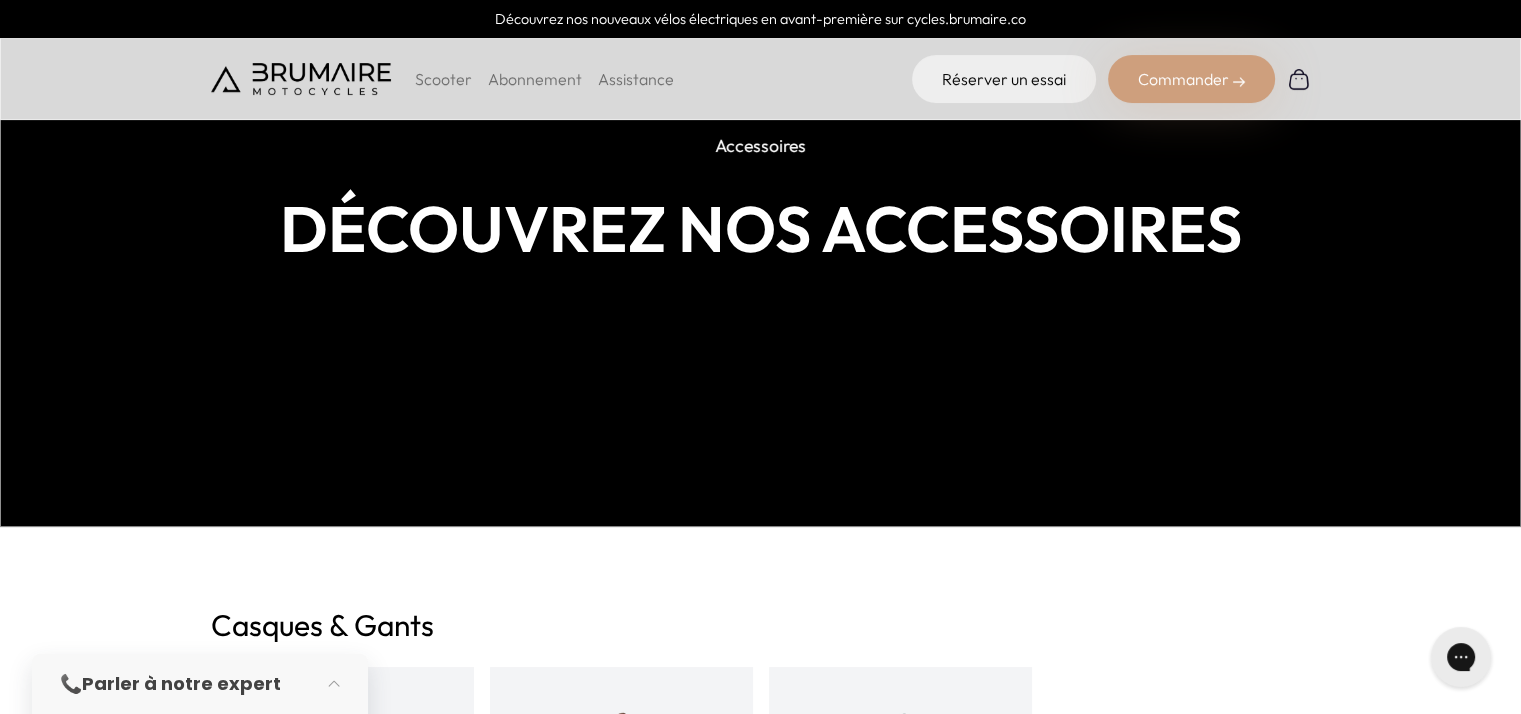 scroll, scrollTop: 172, scrollLeft: 0, axis: vertical 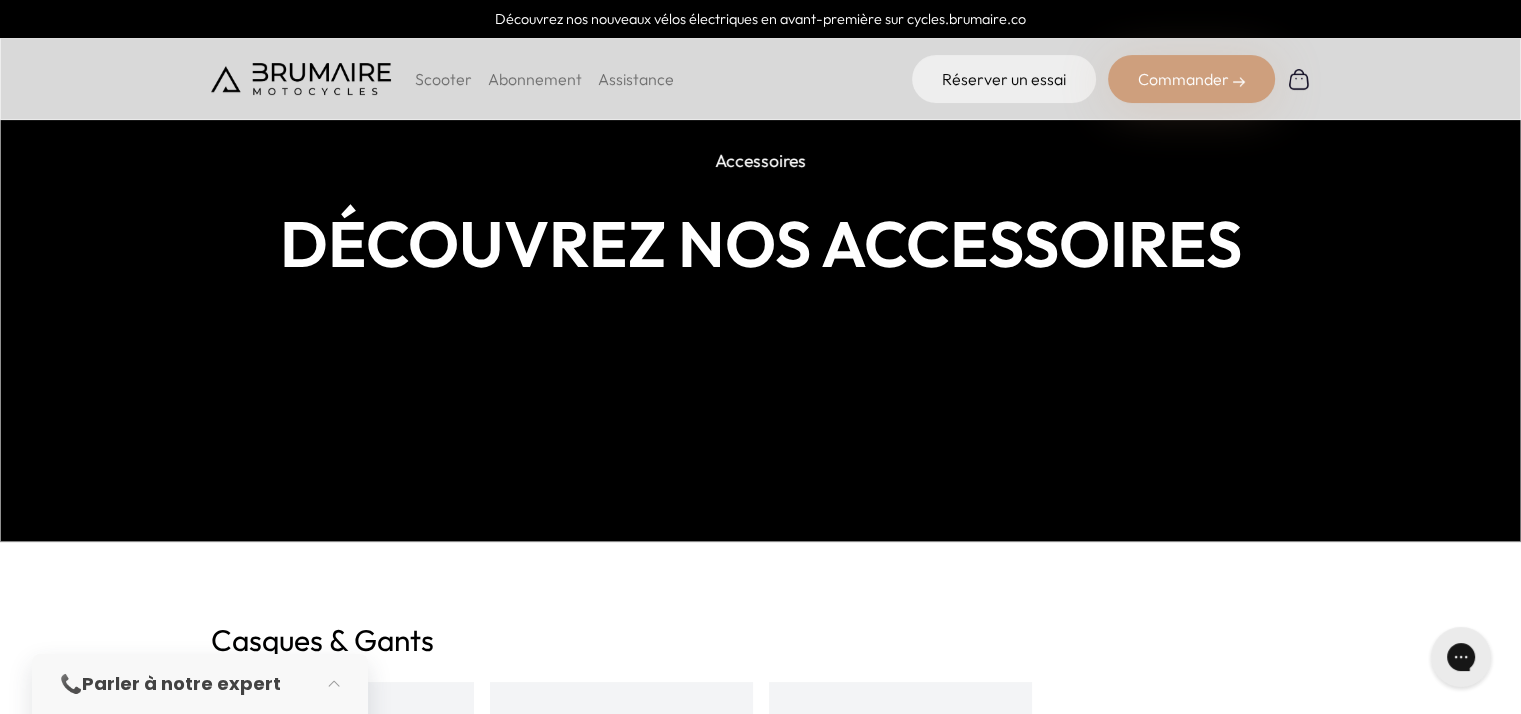 click on "Assistance" at bounding box center [636, 79] 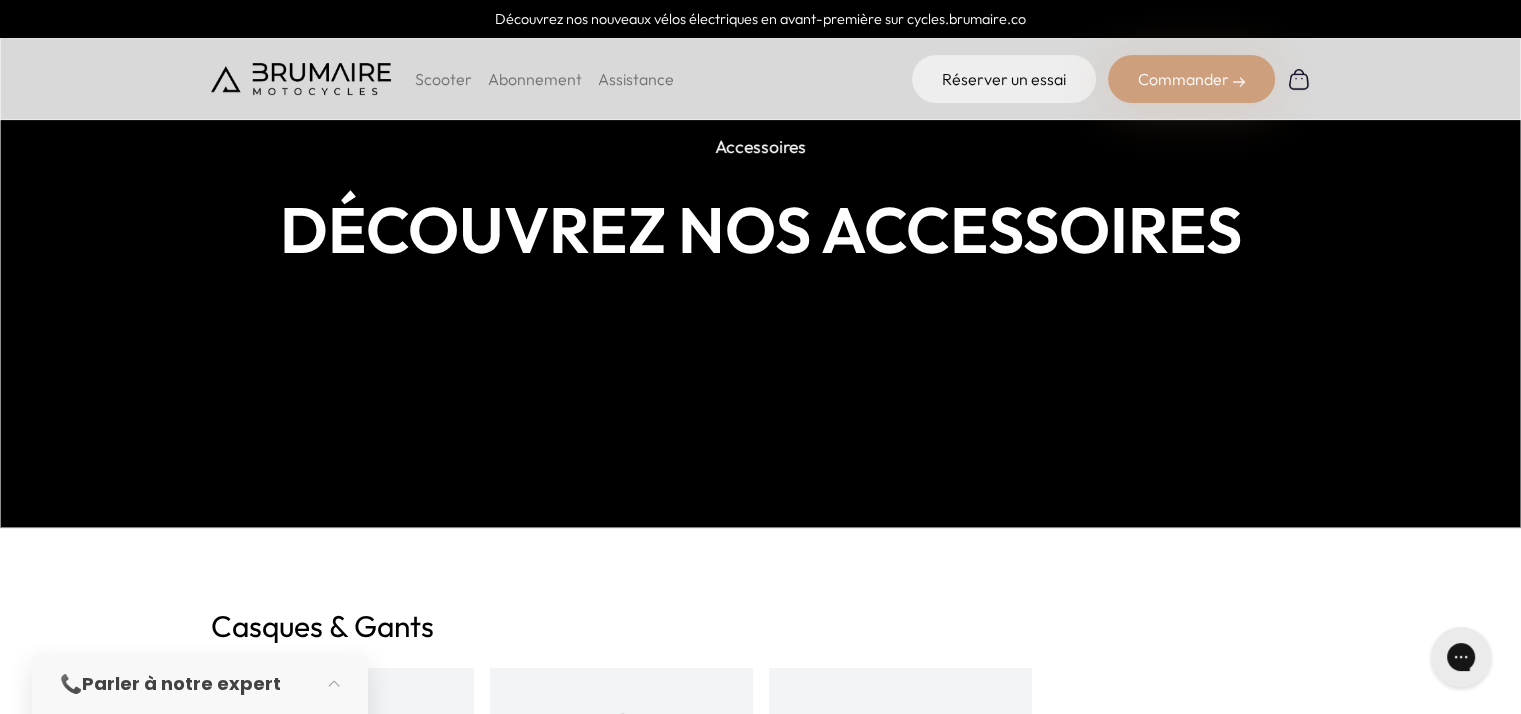 scroll, scrollTop: 272, scrollLeft: 0, axis: vertical 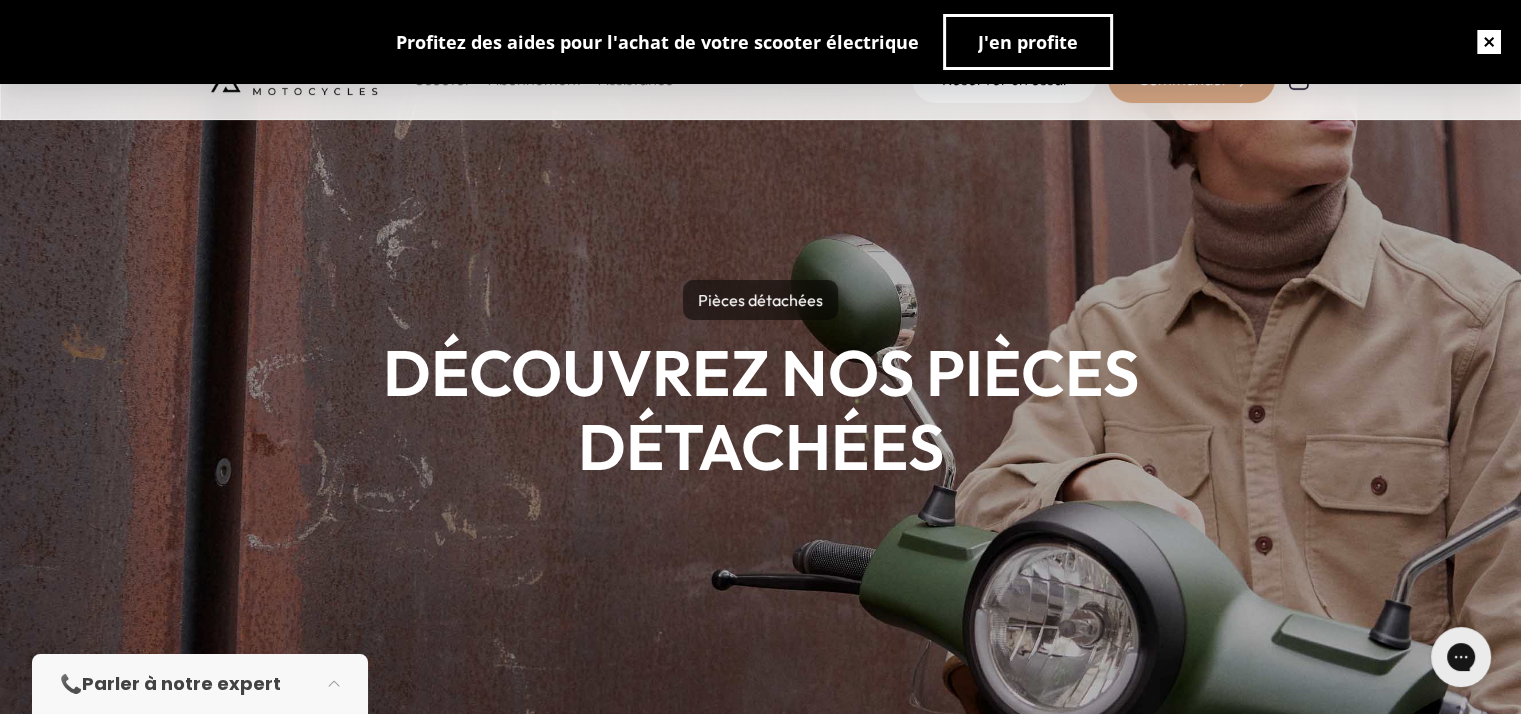 click at bounding box center (1489, 42) 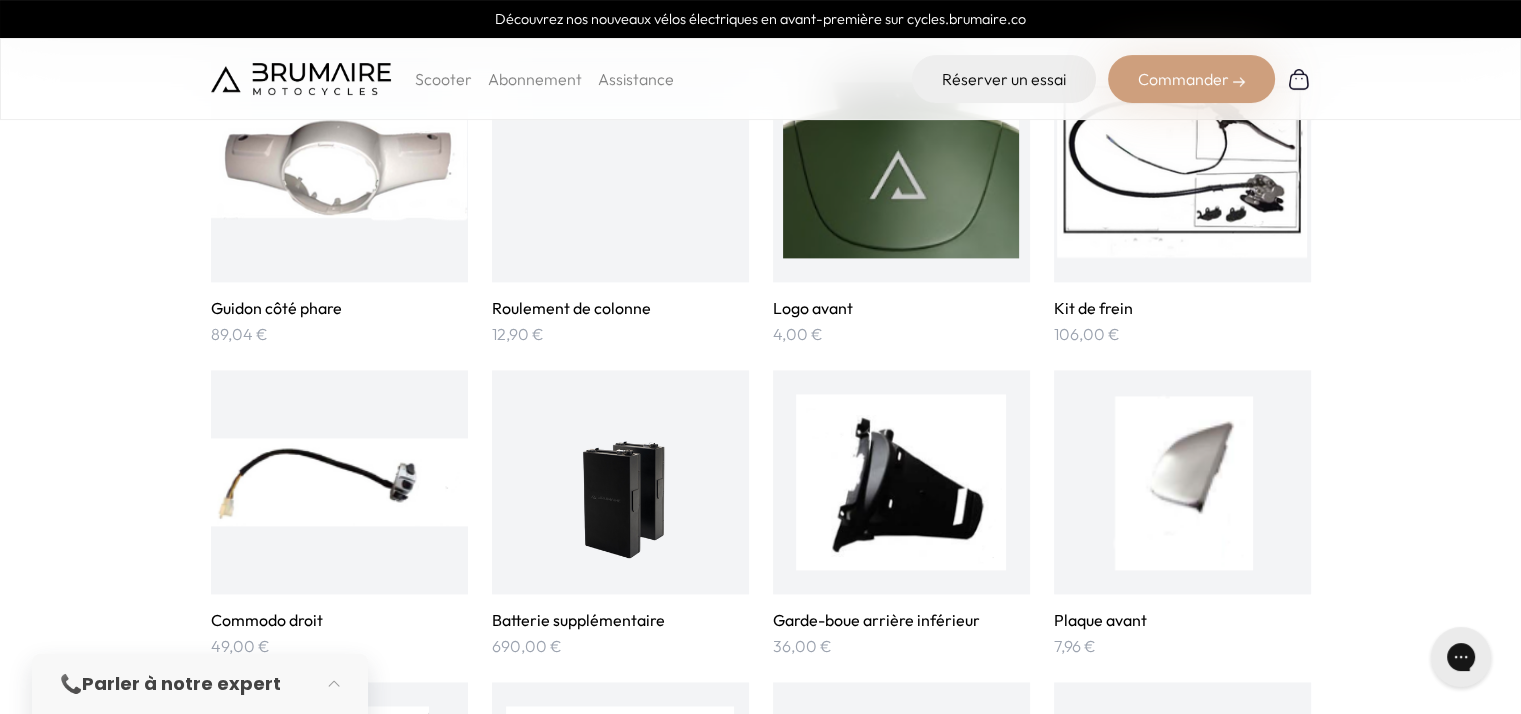 scroll, scrollTop: 2400, scrollLeft: 0, axis: vertical 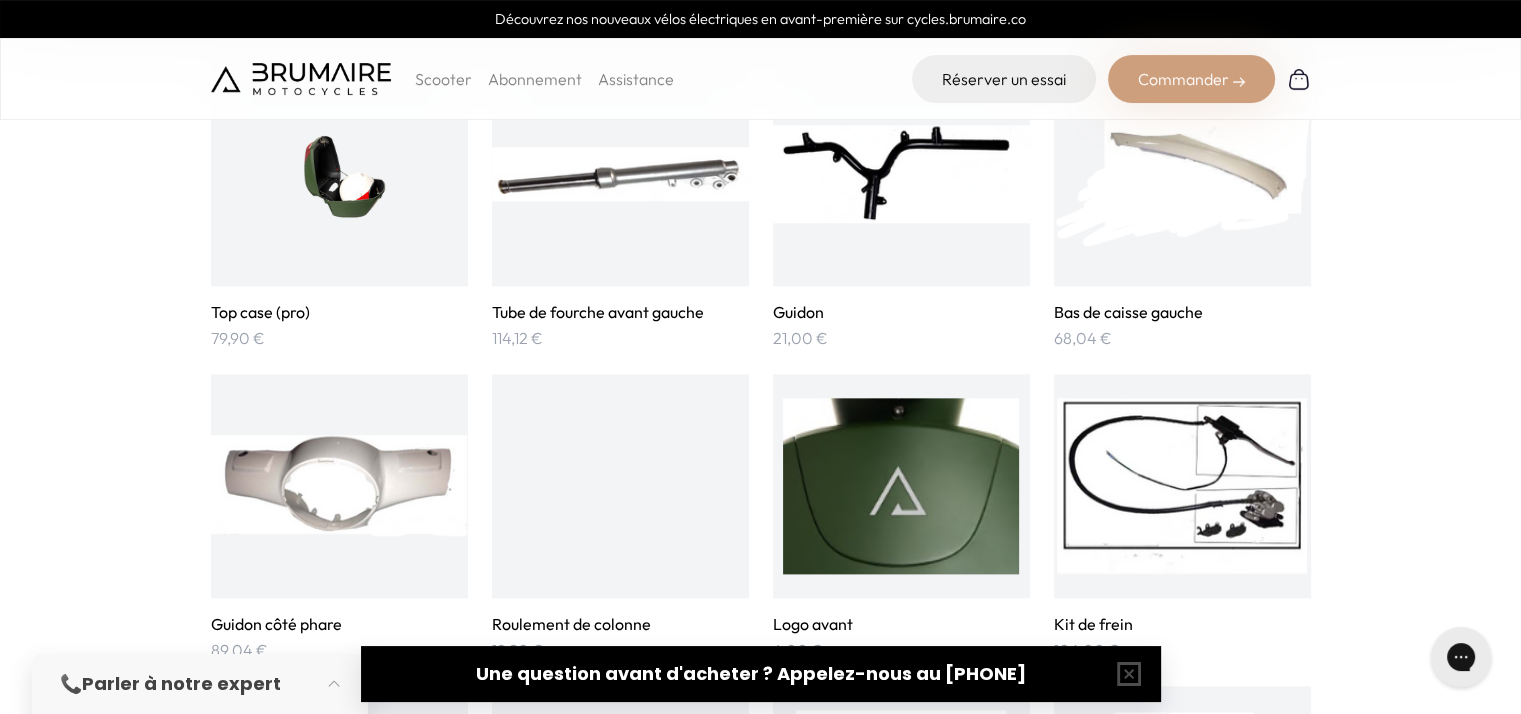click at bounding box center [1182, 486] 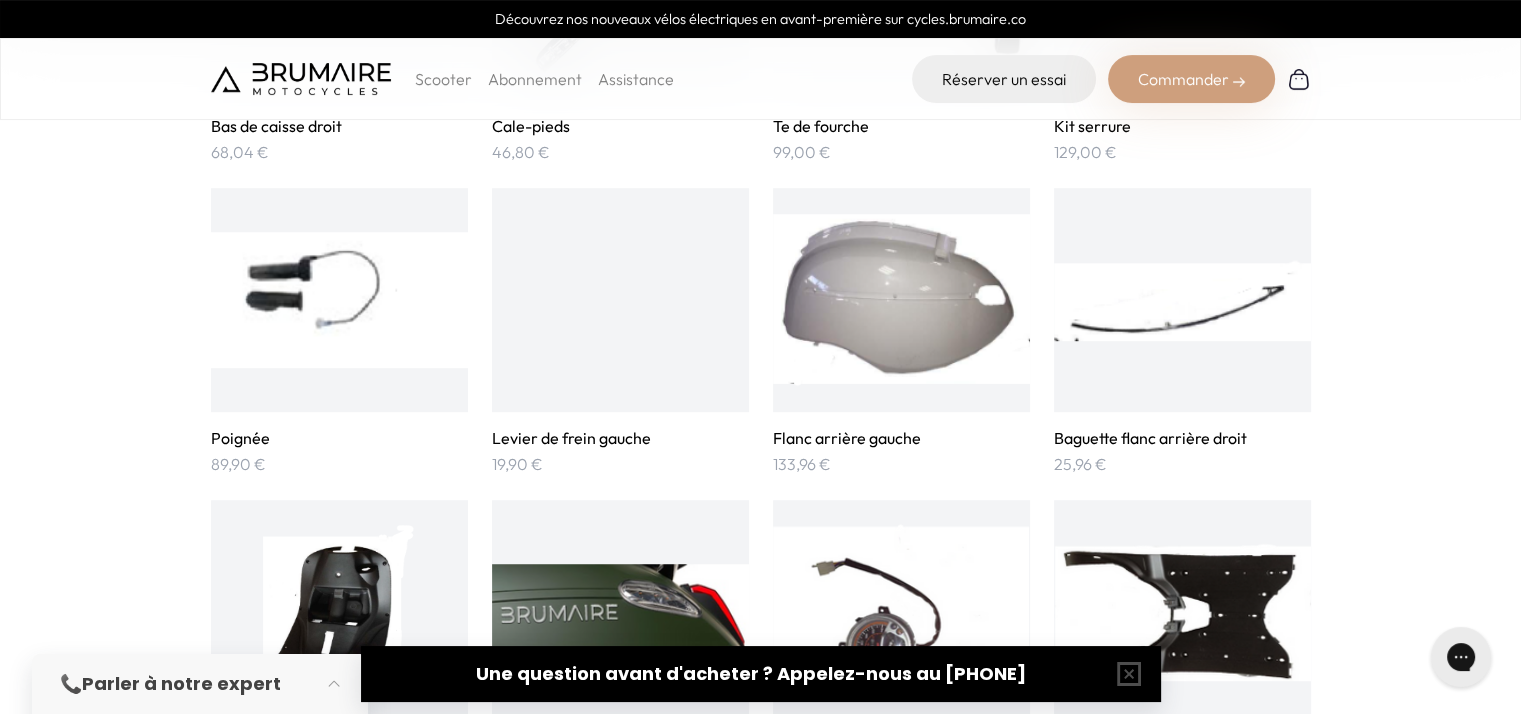 scroll, scrollTop: 1208, scrollLeft: 0, axis: vertical 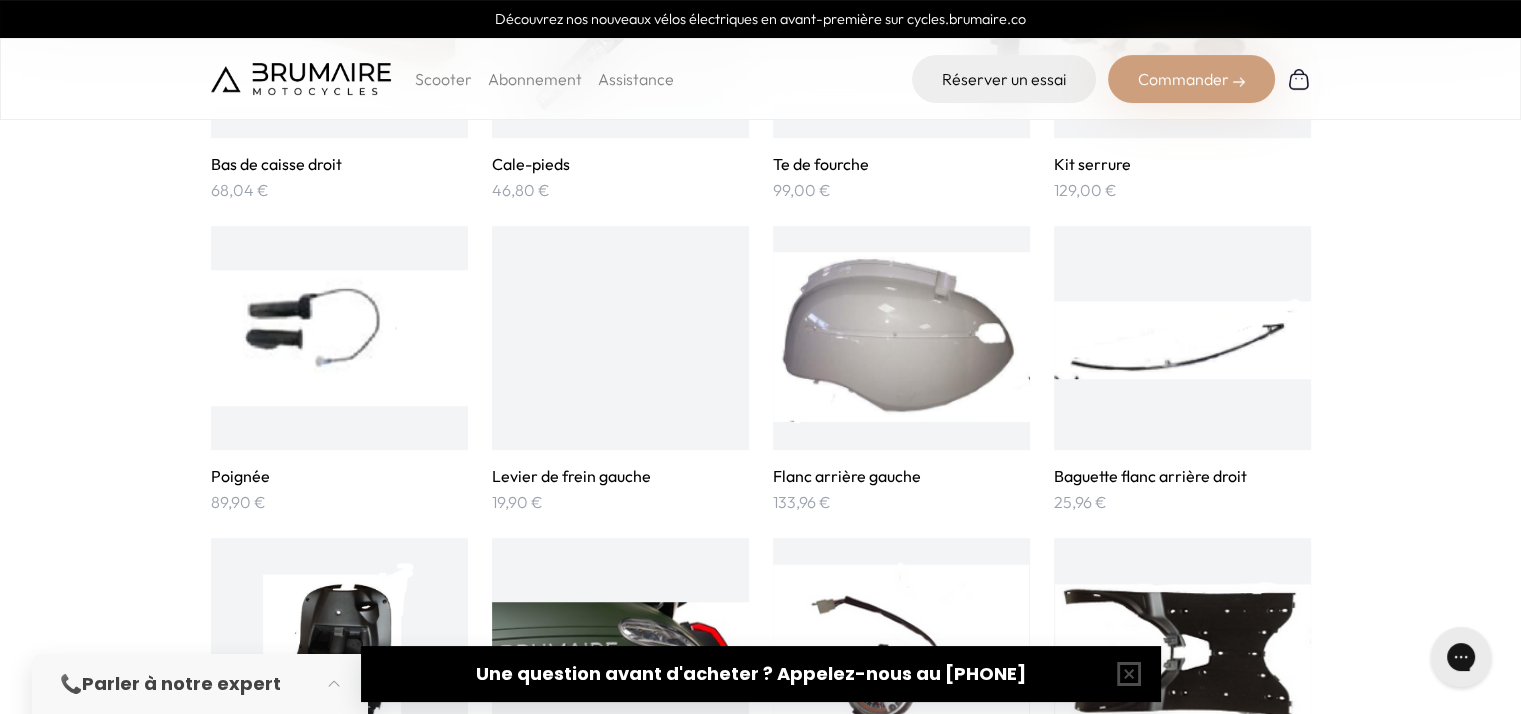 click at bounding box center [620, 338] 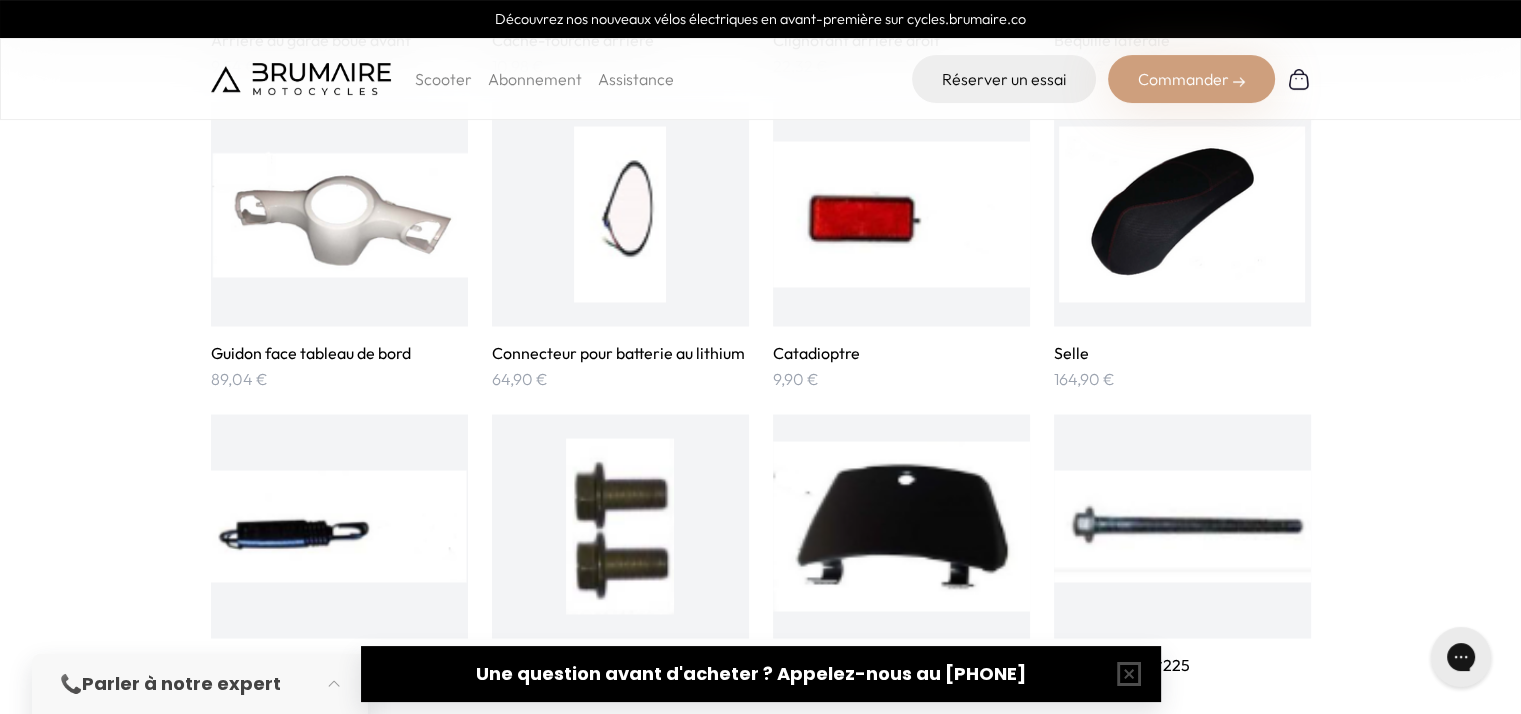 scroll, scrollTop: 3308, scrollLeft: 0, axis: vertical 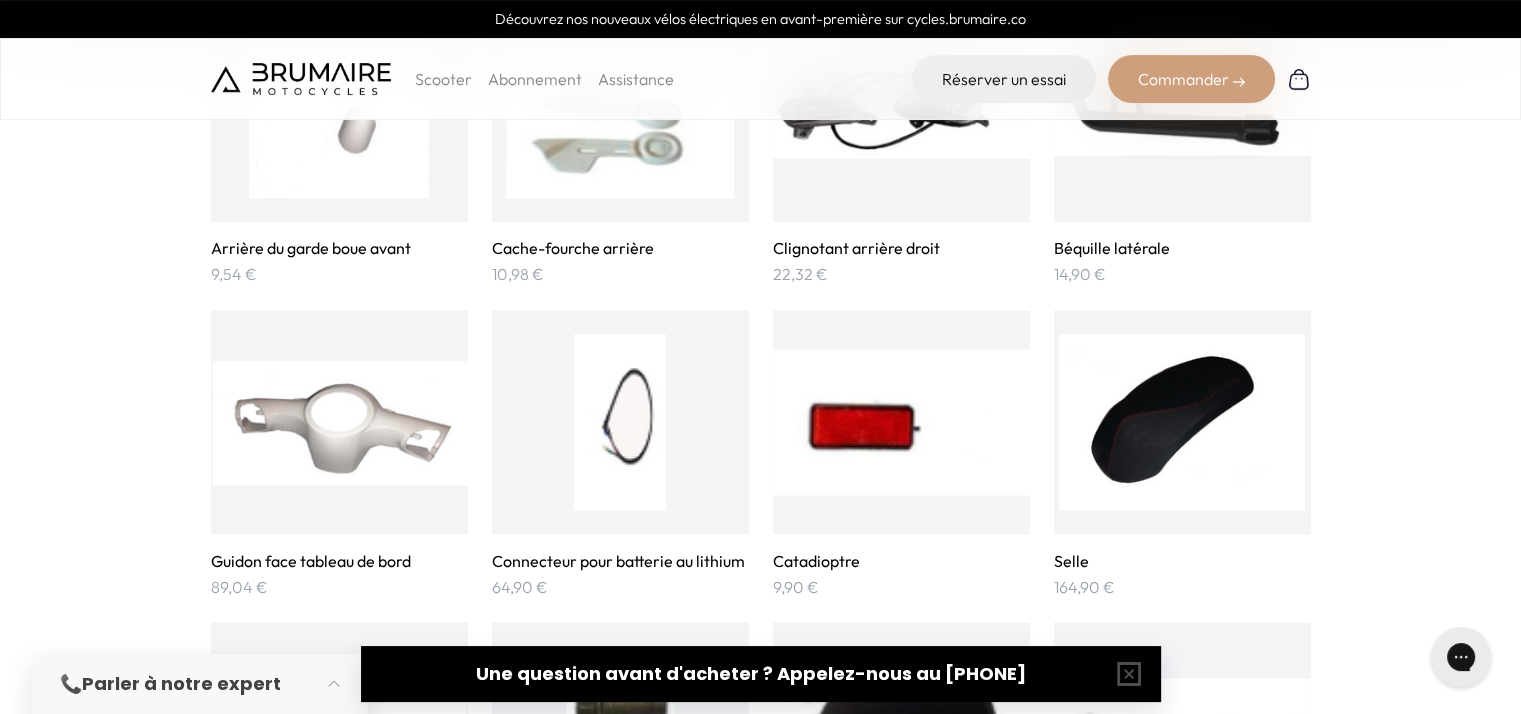 click on "Rétroviseurs
59,90 €
Face avant
132,92 €
Garde boue avant
89,00 €
Flanc arrière droit
133,96 €
Bas de caisse droit
68,04 €
Cale-pieds
46,80 €
Te de fourche
99,00 €
Kit serrure
129,00 €" at bounding box center (761, -482) 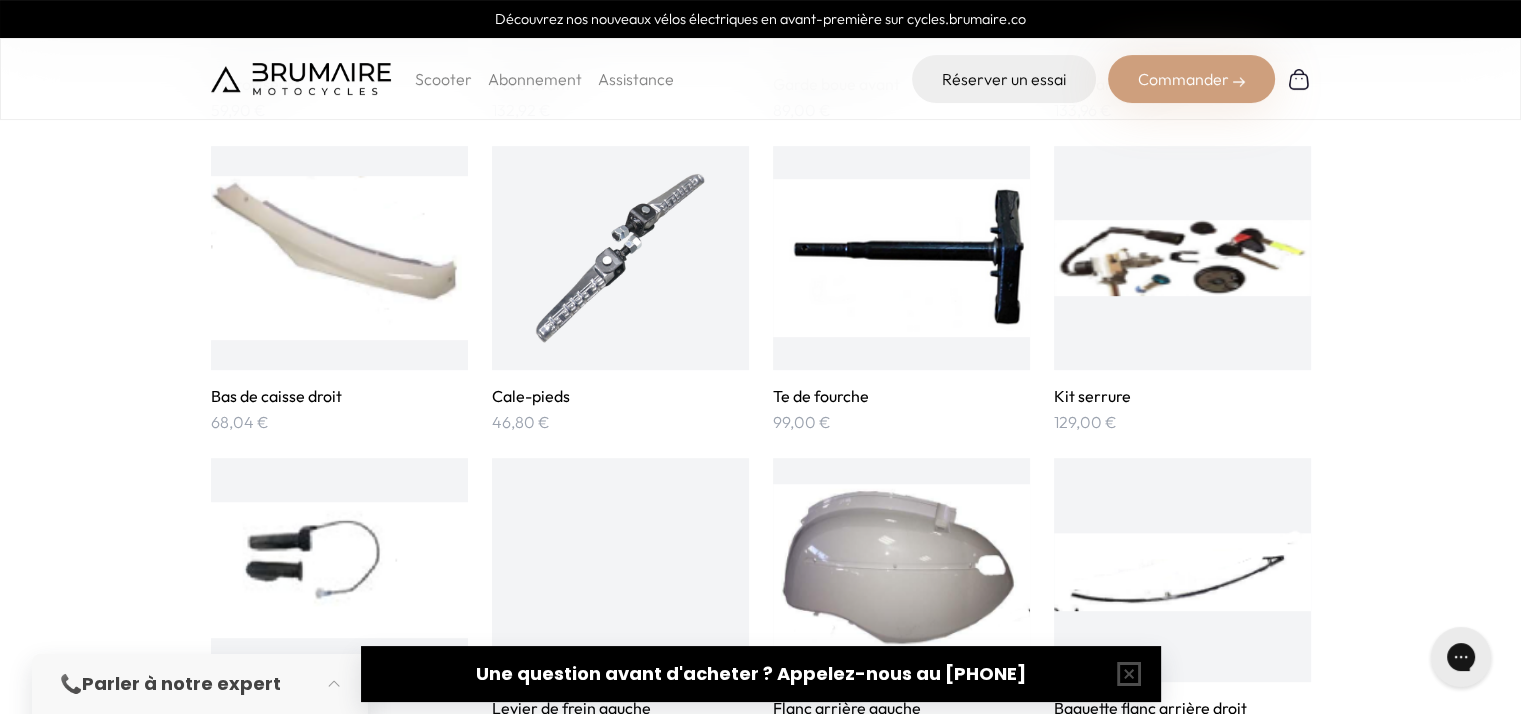 scroll, scrollTop: 1008, scrollLeft: 0, axis: vertical 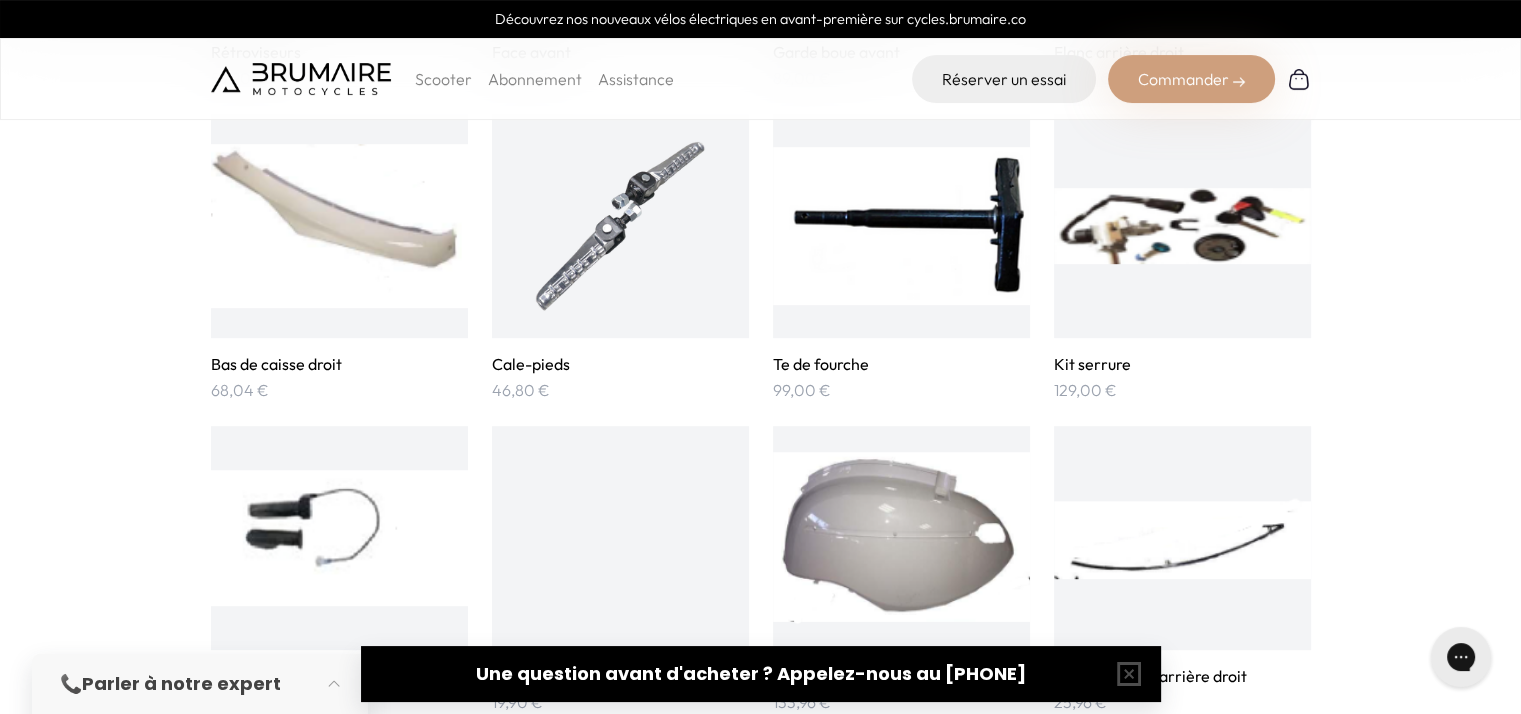 click at bounding box center (339, 538) 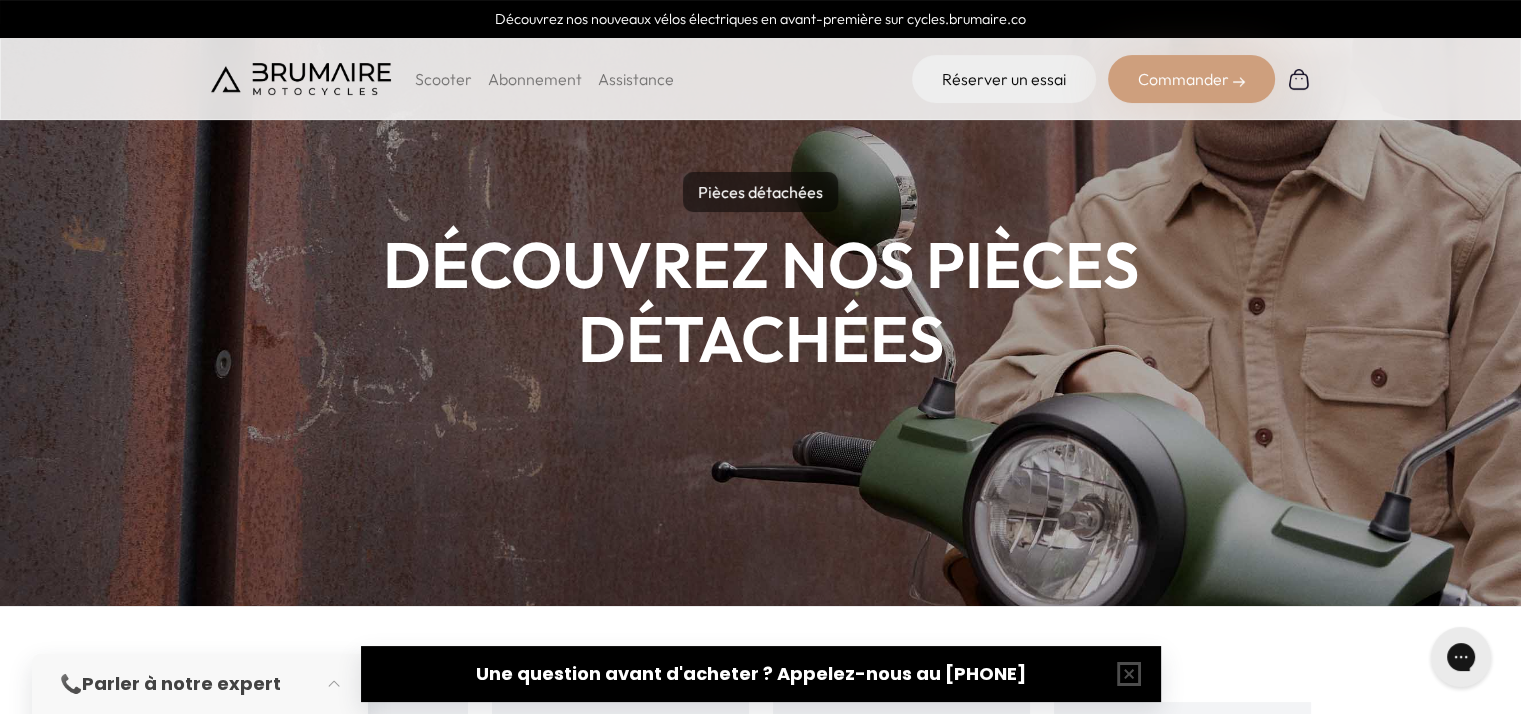 scroll, scrollTop: 0, scrollLeft: 0, axis: both 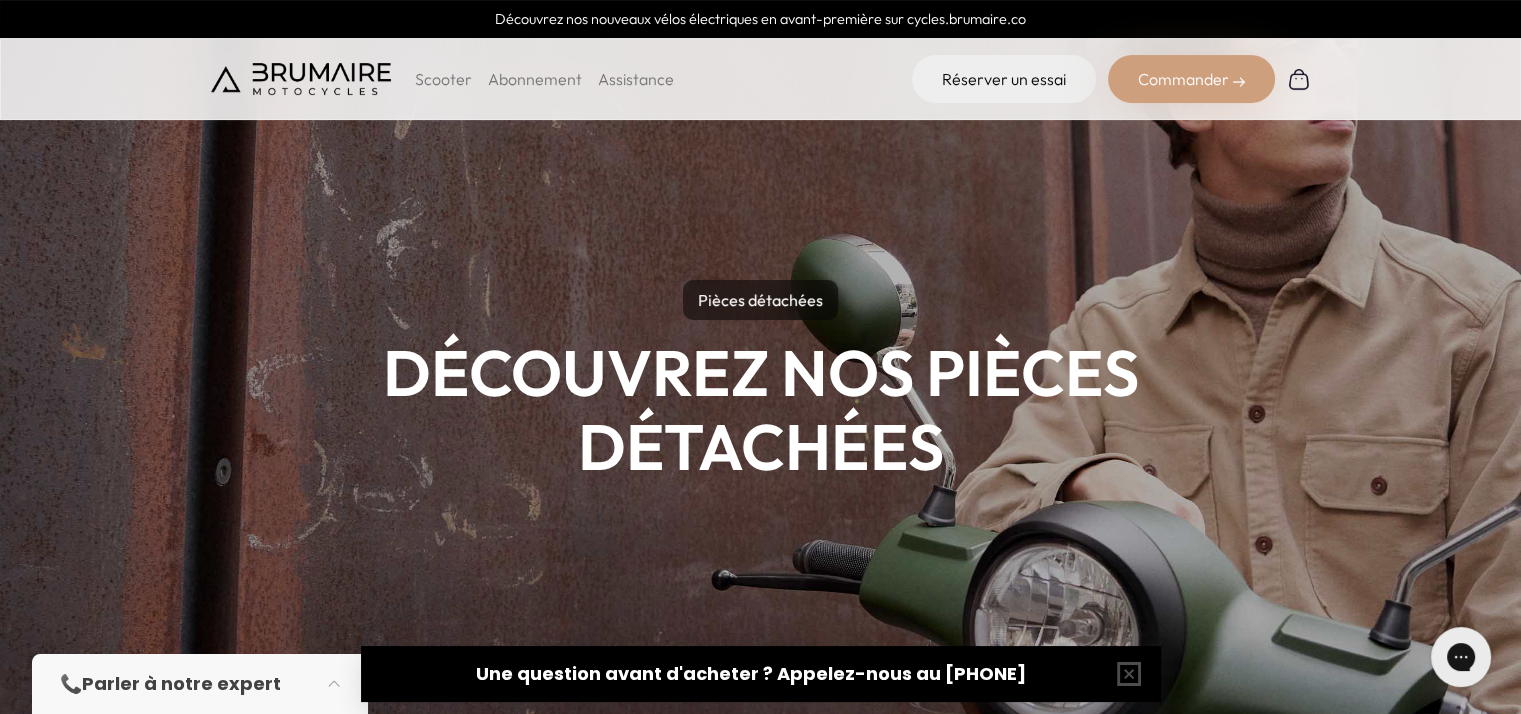 click on "Assistance" at bounding box center [636, 79] 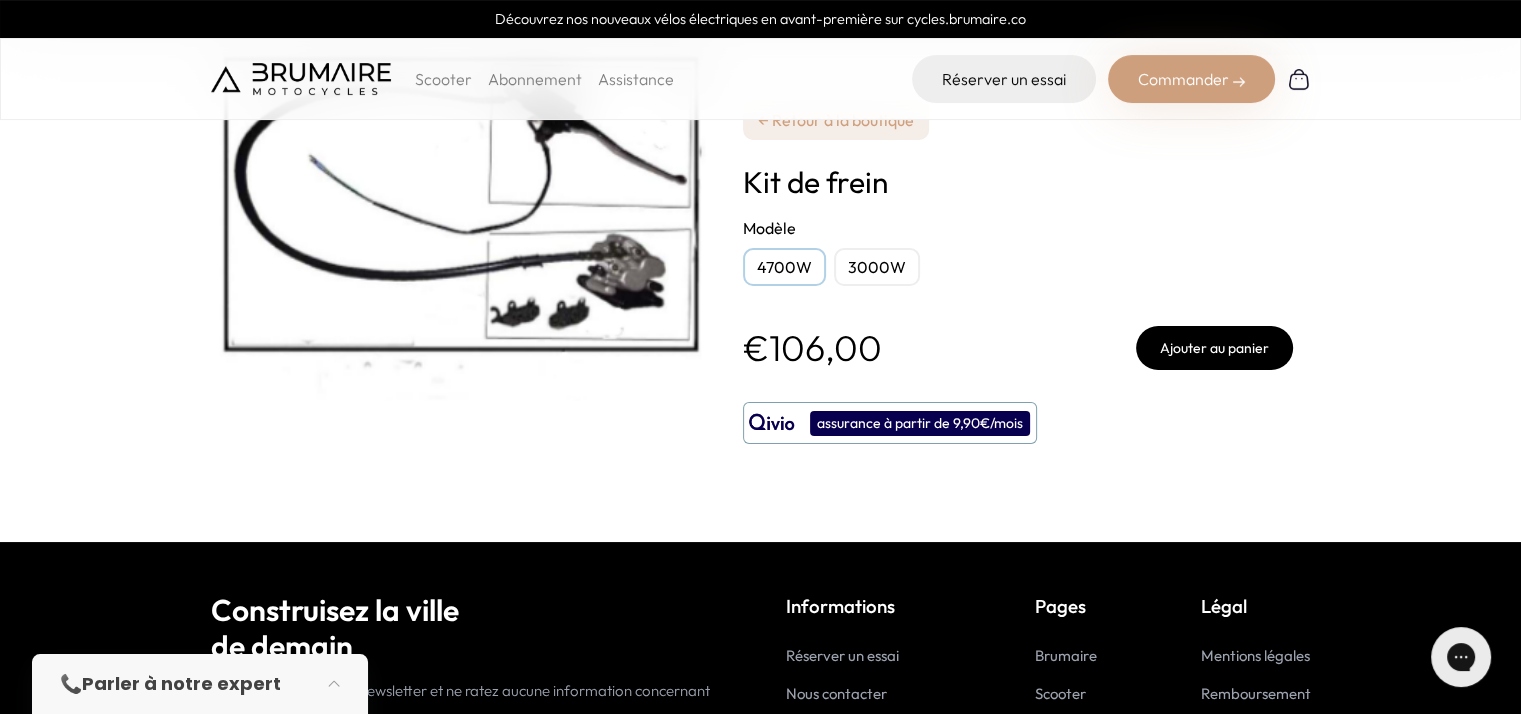 scroll, scrollTop: 0, scrollLeft: 0, axis: both 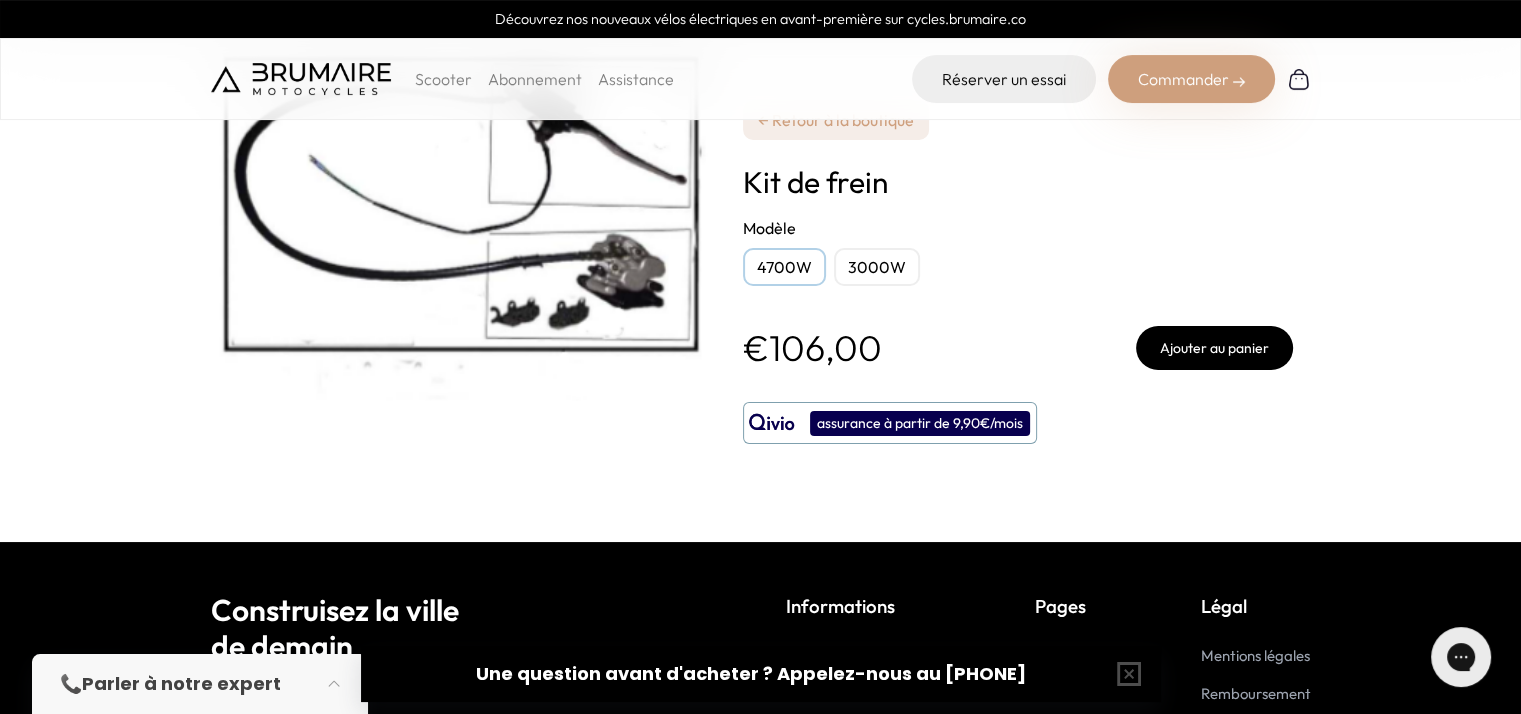 drag, startPoint x: 576, startPoint y: 182, endPoint x: 607, endPoint y: 160, distance: 38.013157 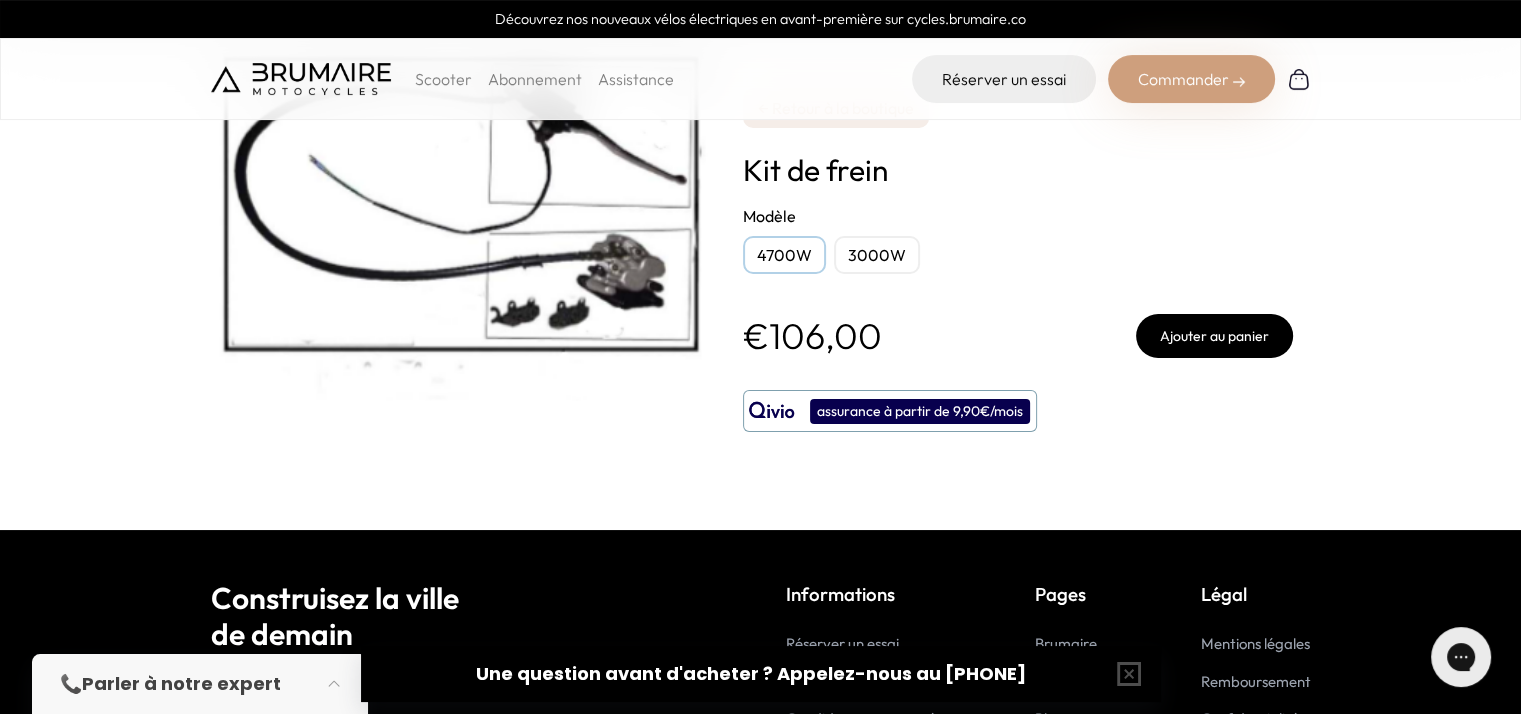 scroll, scrollTop: 0, scrollLeft: 0, axis: both 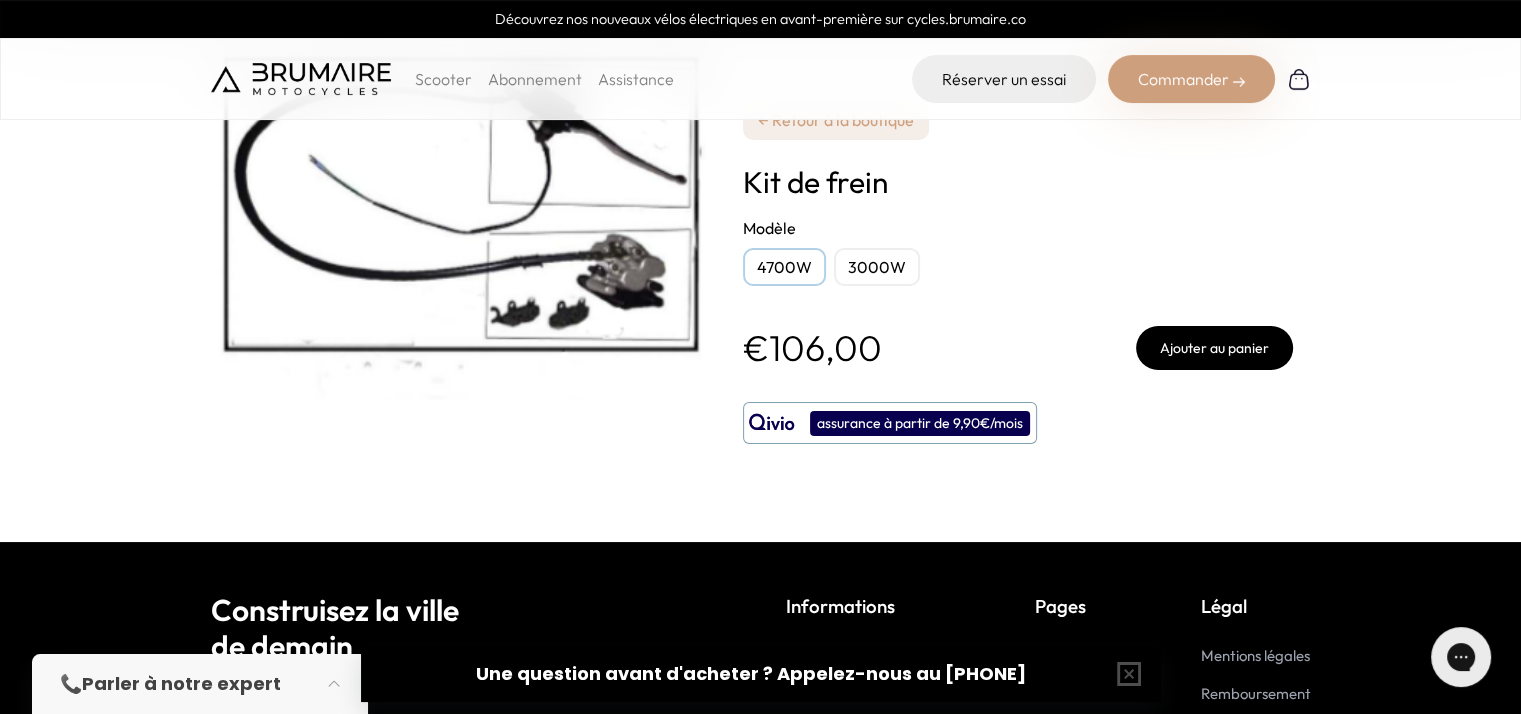 click on "← Retour à la boutique" at bounding box center (836, 120) 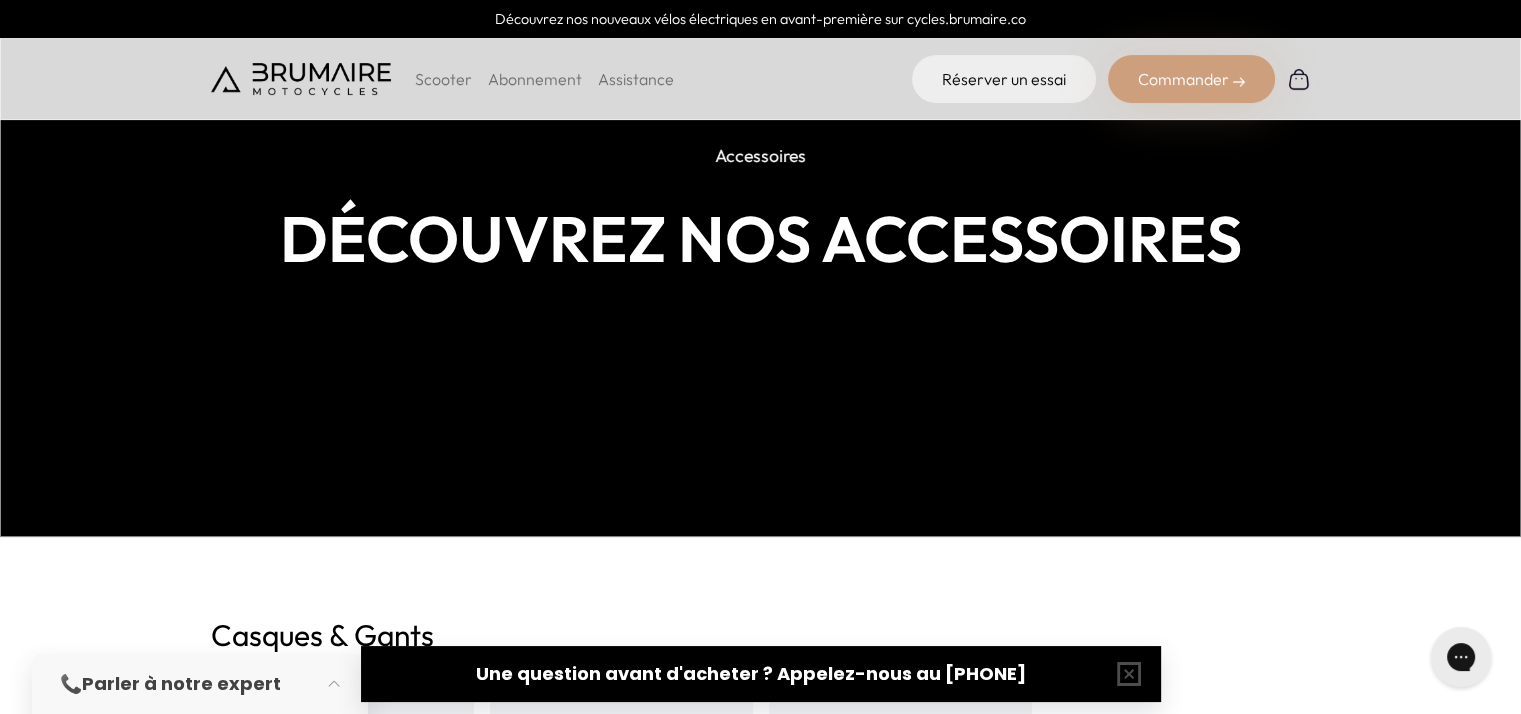 scroll, scrollTop: 0, scrollLeft: 0, axis: both 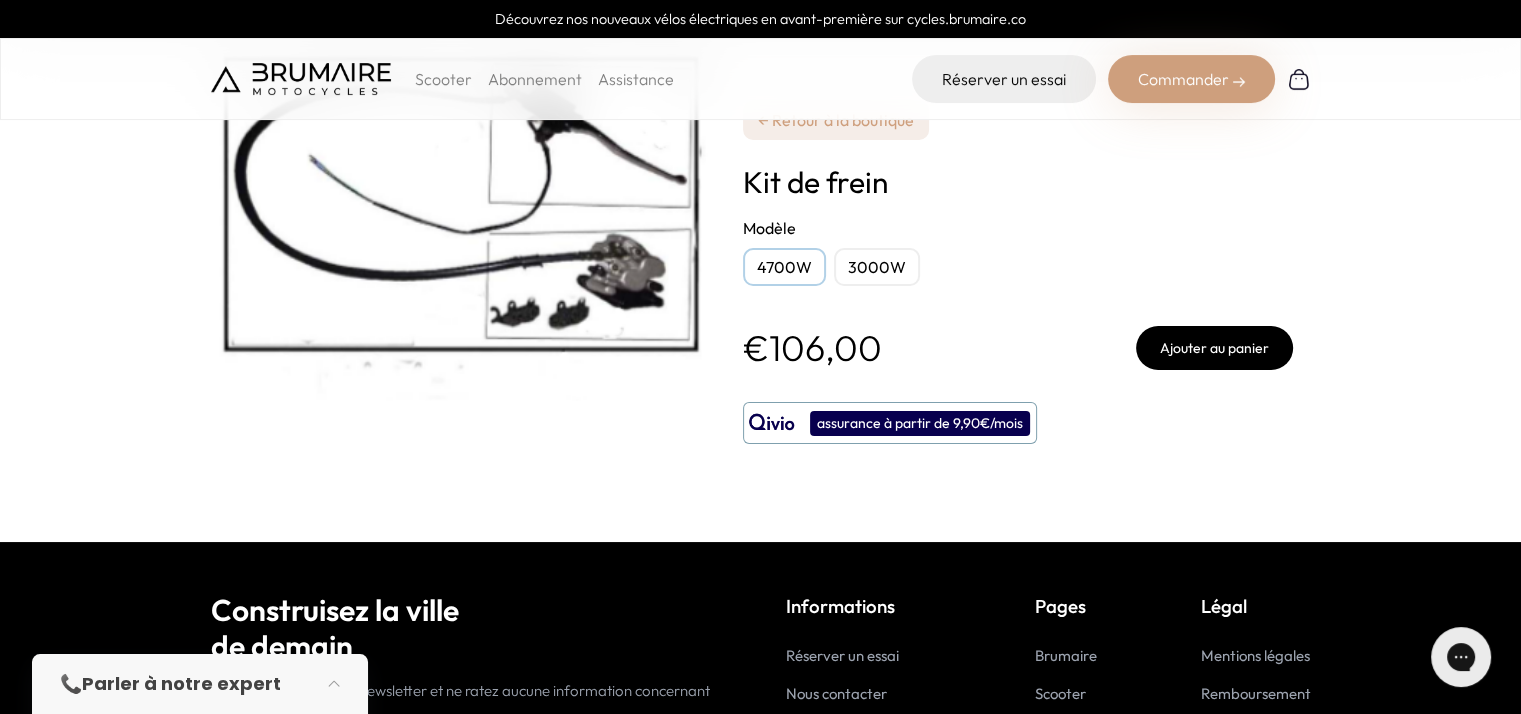 click at bounding box center [461, 226] 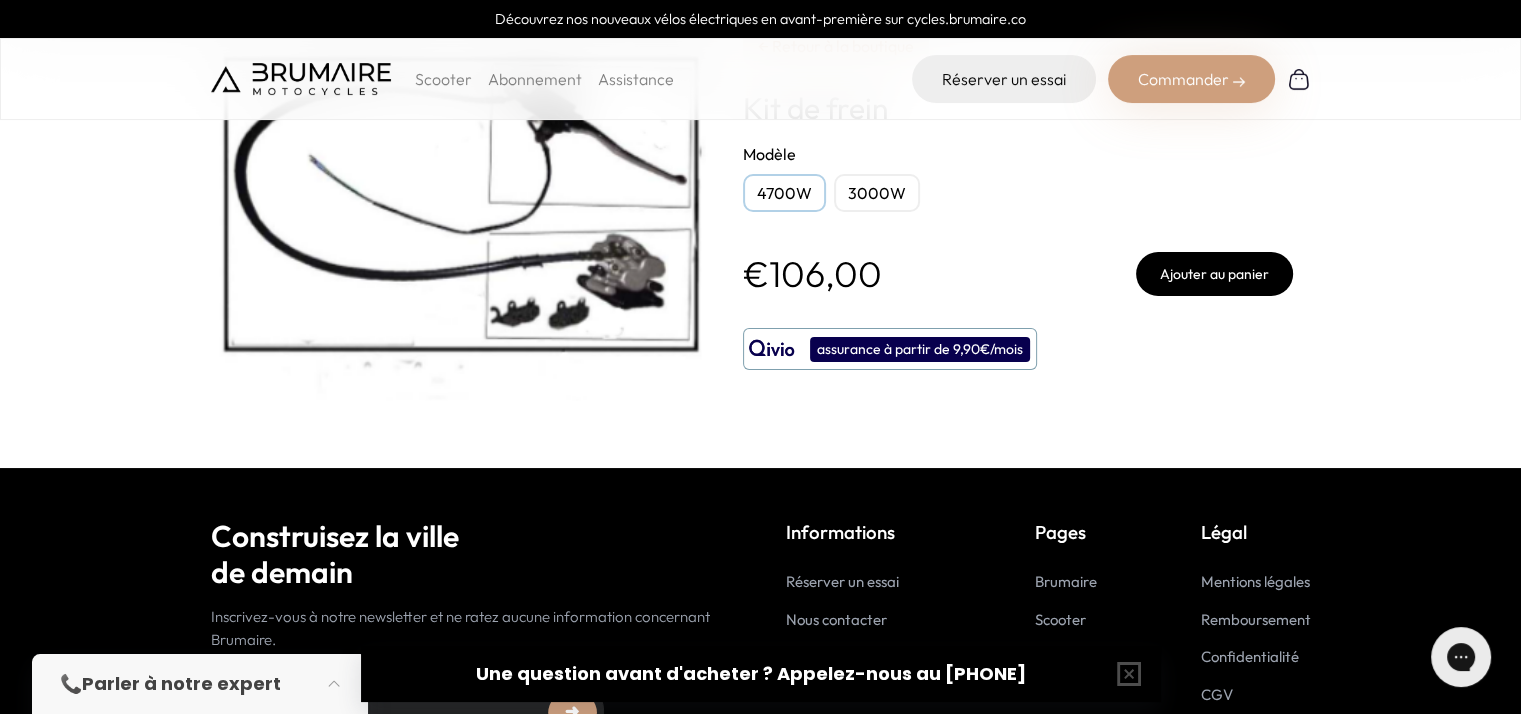 scroll, scrollTop: 212, scrollLeft: 0, axis: vertical 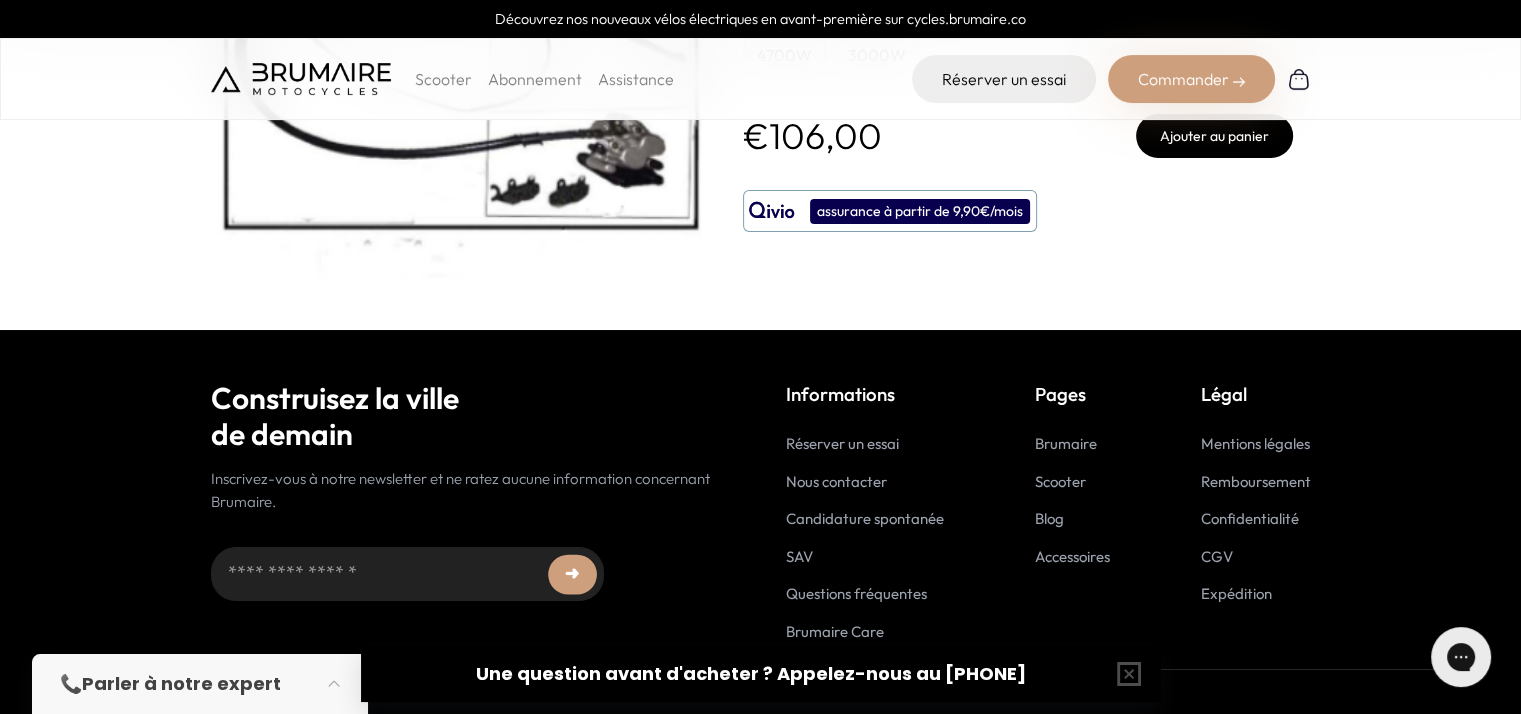 click on "Construisez la ville
de demain
Inscrivez-vous à notre newsletter et ne ratez aucune information concernant Brumaire.
*
➜ ******
Informations
Réserver un essai
Nous contacter
Candidature spontanée
SAV
Questions fréquentes
Brumaire Care
Pages
Brumaire
Scooter
Blog
Accessoires
Légal CGV" at bounding box center (761, 486) 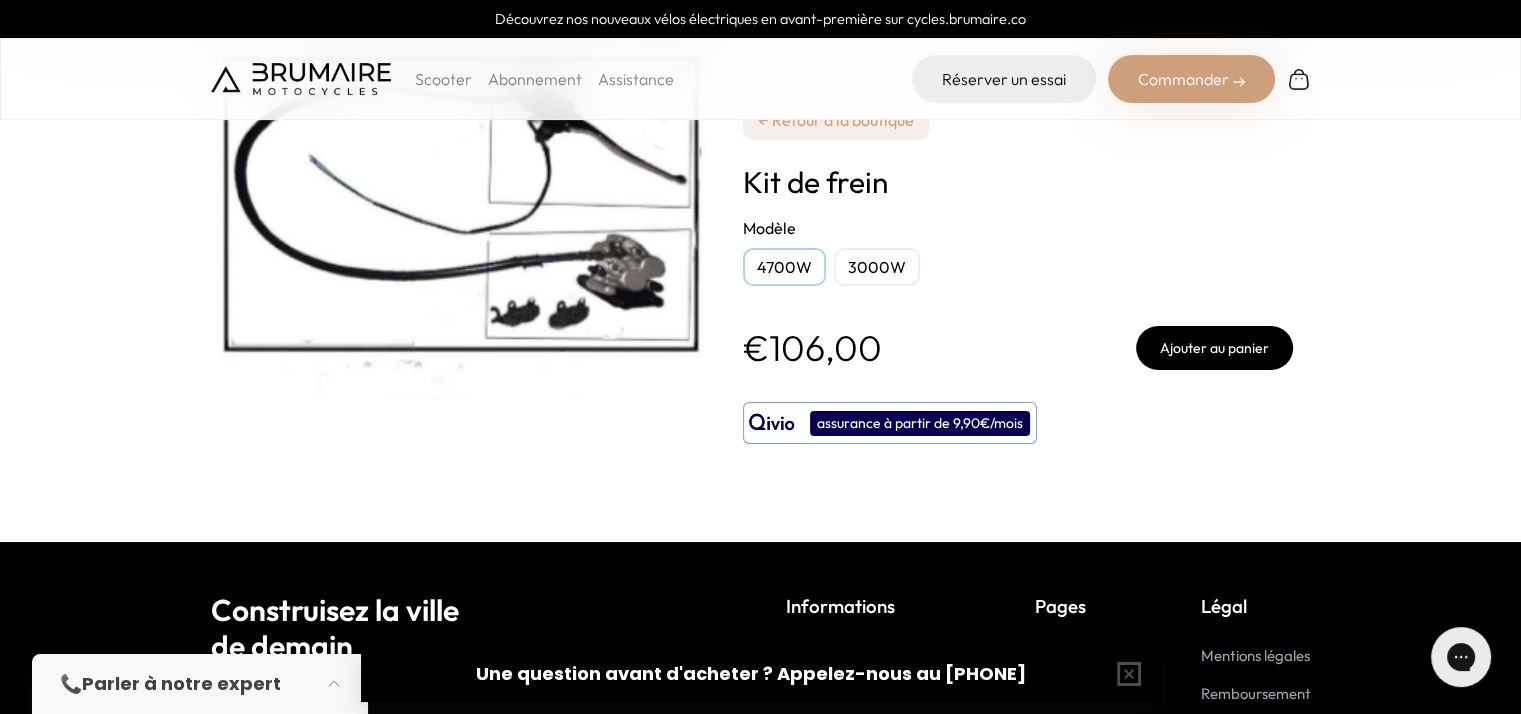 click on "← Retour à la boutique
Kit de frein
*****
*****
Modèle
4700W
3000W
quantity
*
€106,00
Ajouter au panier
assurance à partir de 9,90€/mois
×
Besoin d'assurer votre scooter ? On s'en occupe !
Confort Vol" at bounding box center (1018, 271) 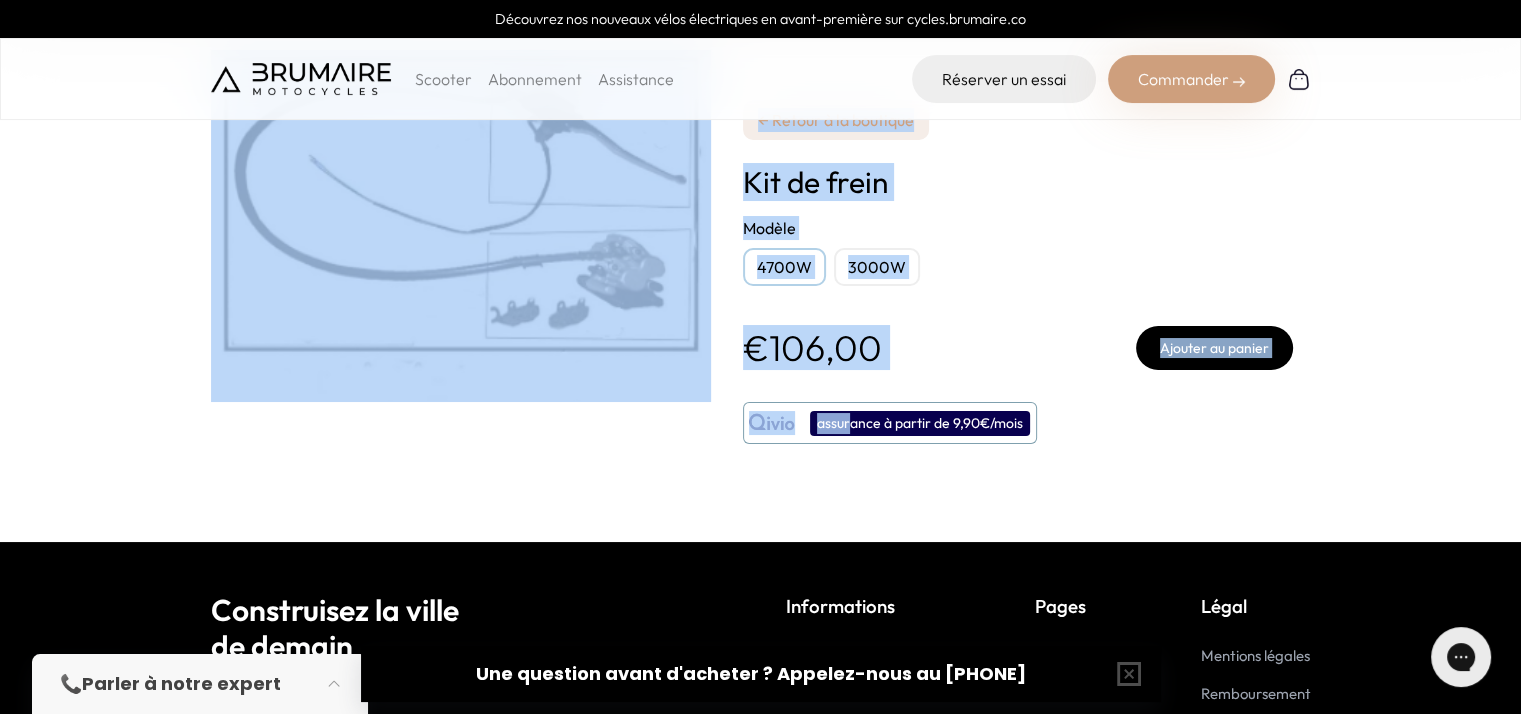 click on "← Retour à la boutique
Kit de frein
*****
*****
Modèle
4700W
3000W
quantity
*
€106,00
Ajouter au panier
assurance à partir de 9,90€/mois
×
Besoin d'assurer votre scooter ? On s'en occupe !
Confort" at bounding box center [761, 271] 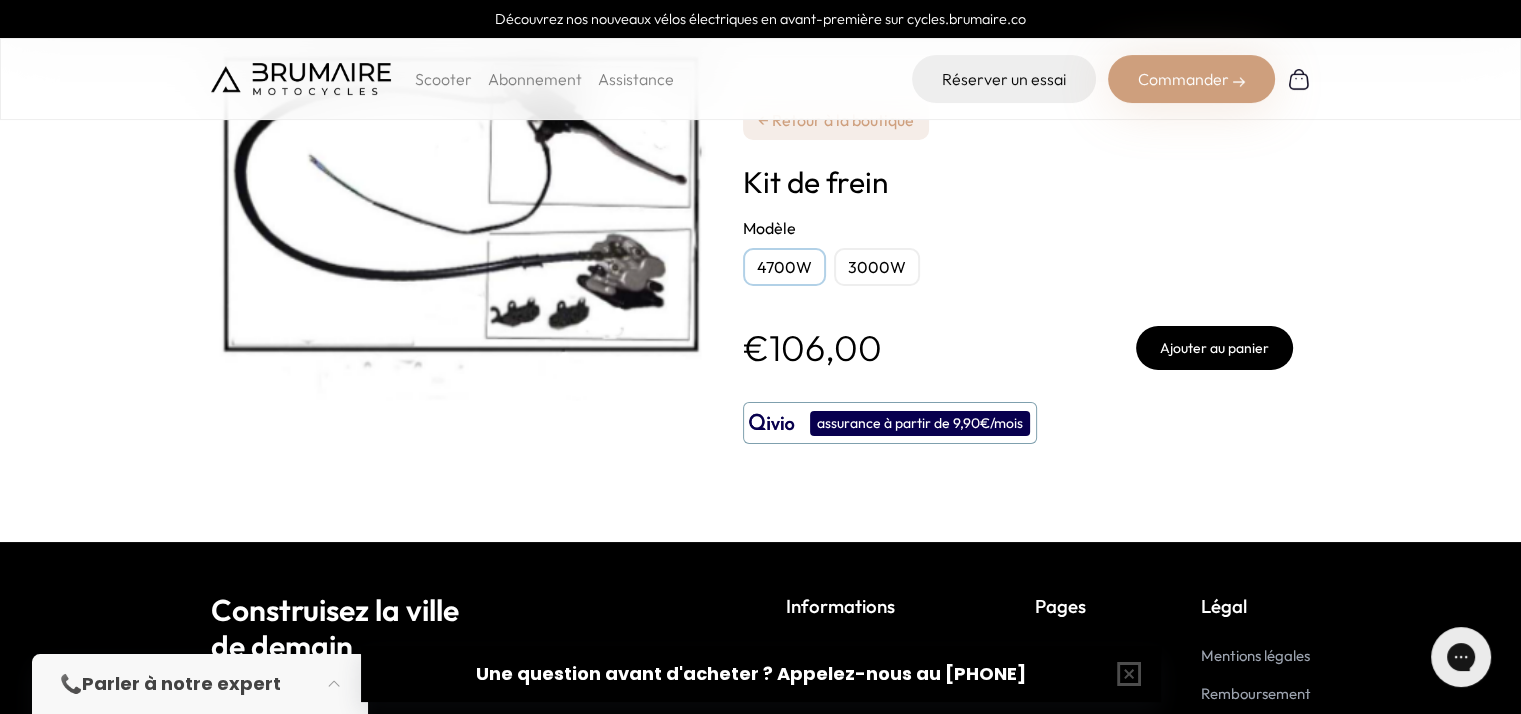 click at bounding box center (461, 226) 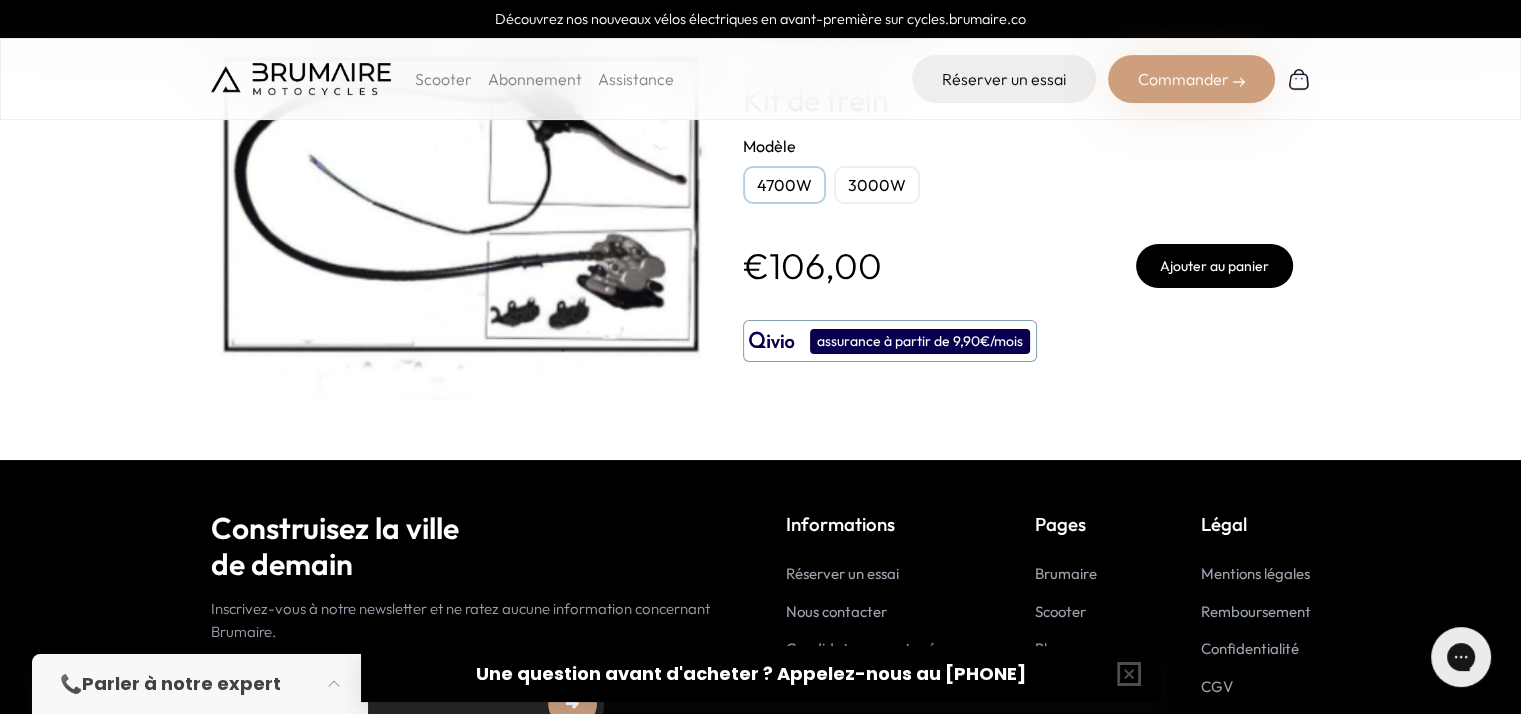 scroll, scrollTop: 0, scrollLeft: 0, axis: both 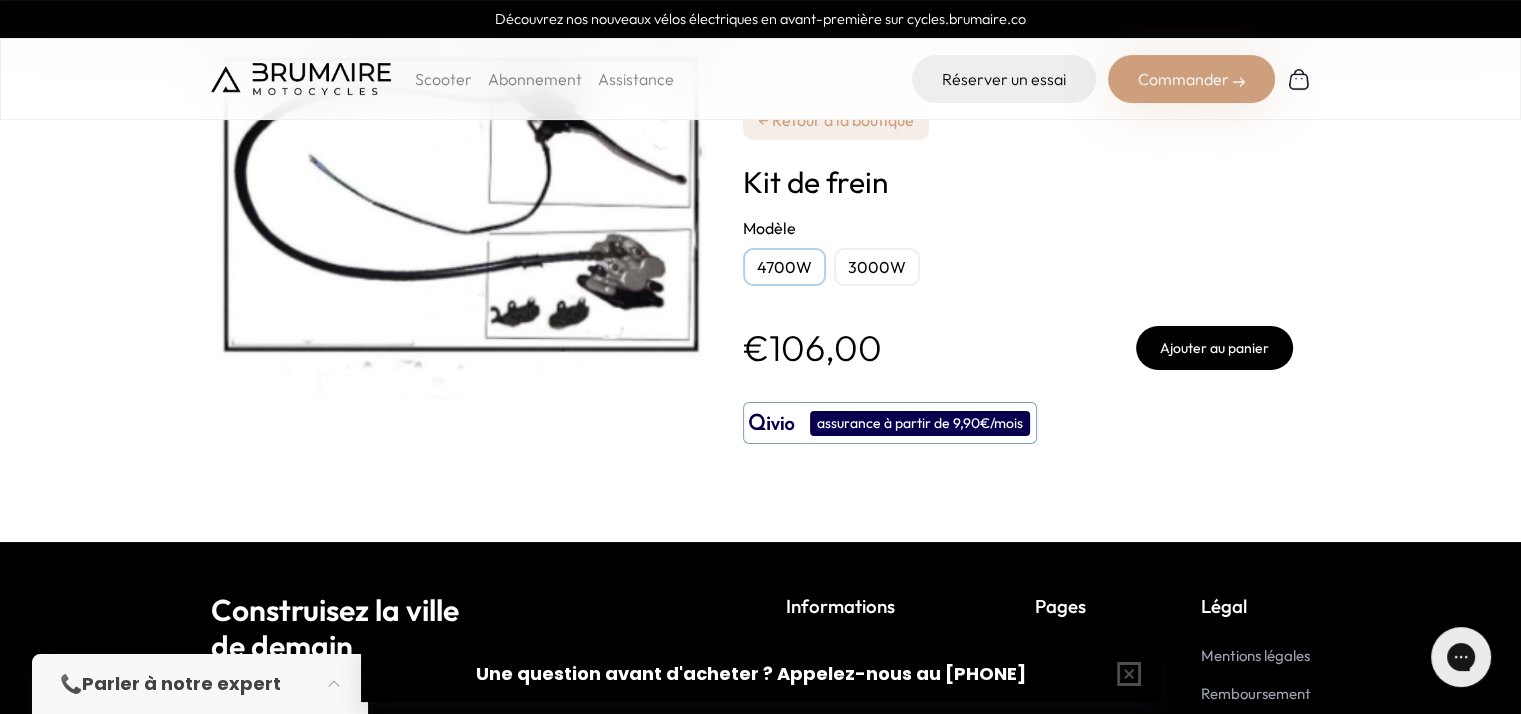 drag, startPoint x: 397, startPoint y: 64, endPoint x: 280, endPoint y: 71, distance: 117.20921 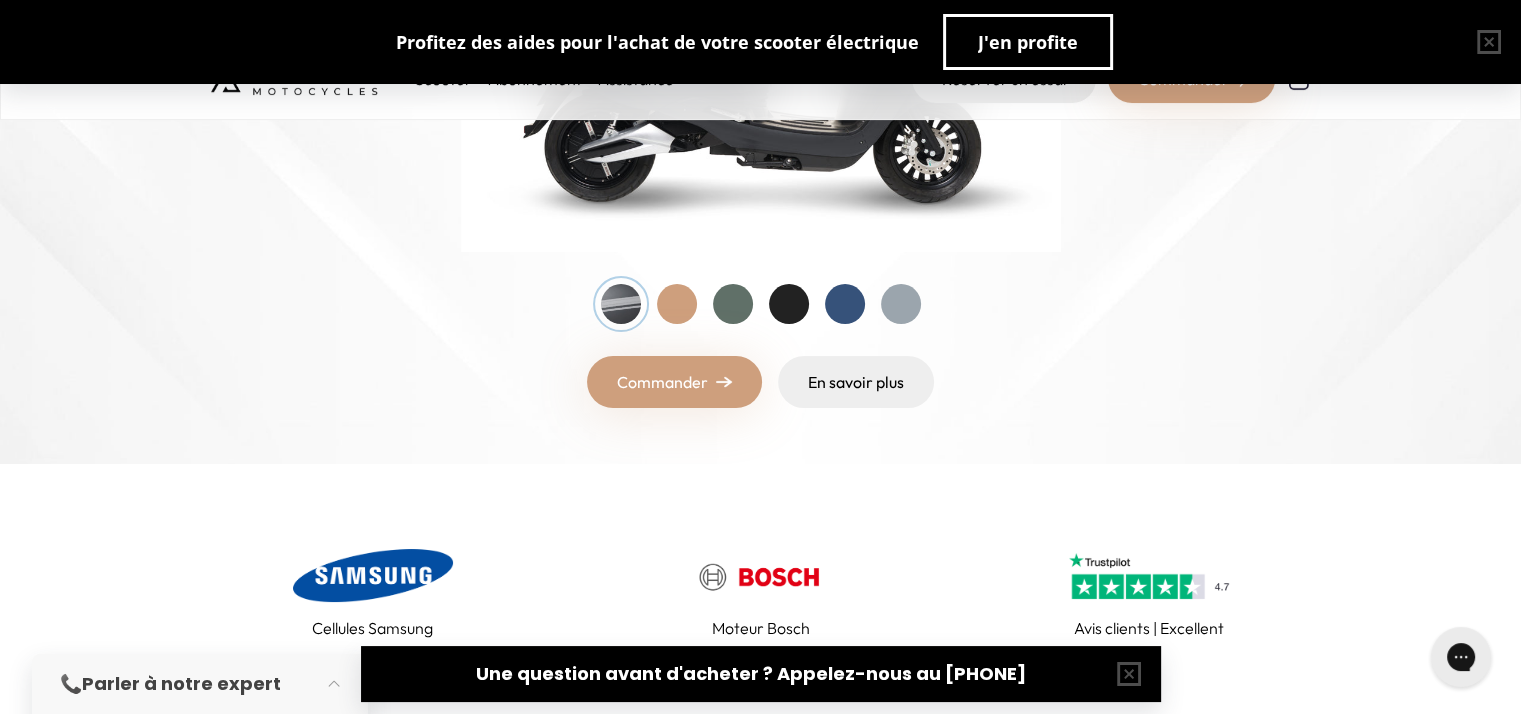 scroll, scrollTop: 0, scrollLeft: 0, axis: both 